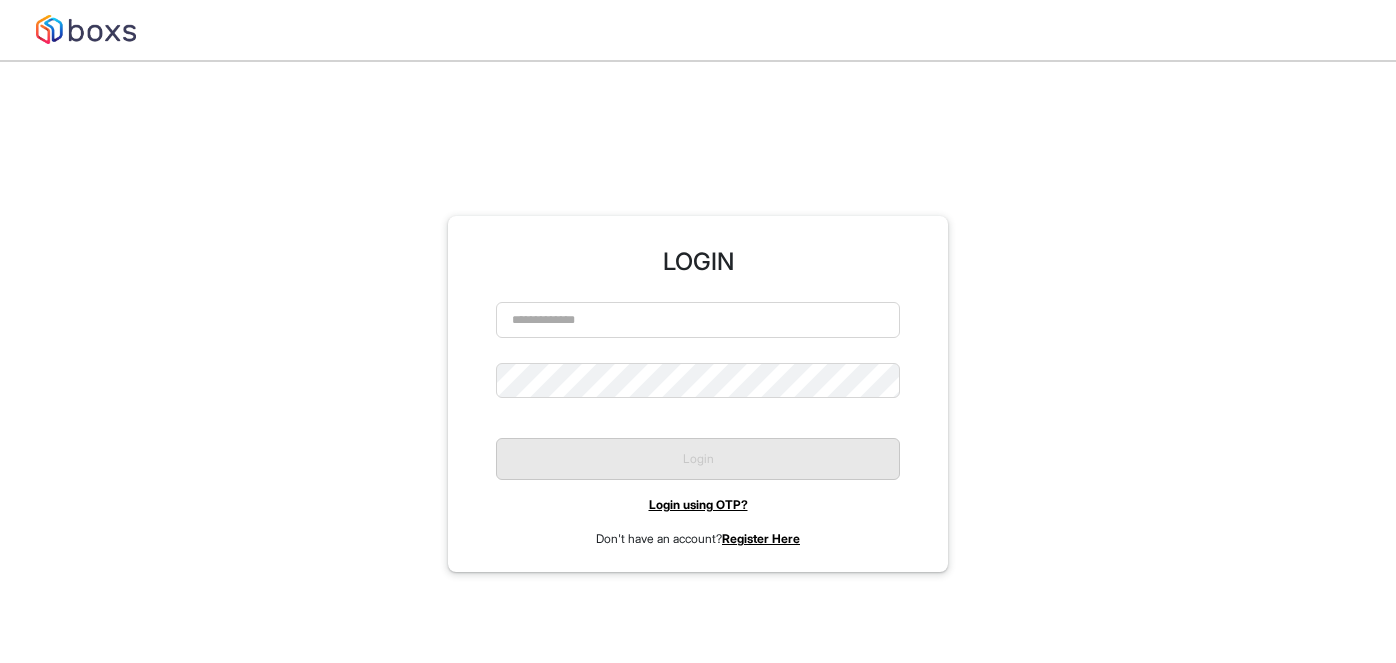 scroll, scrollTop: 0, scrollLeft: 0, axis: both 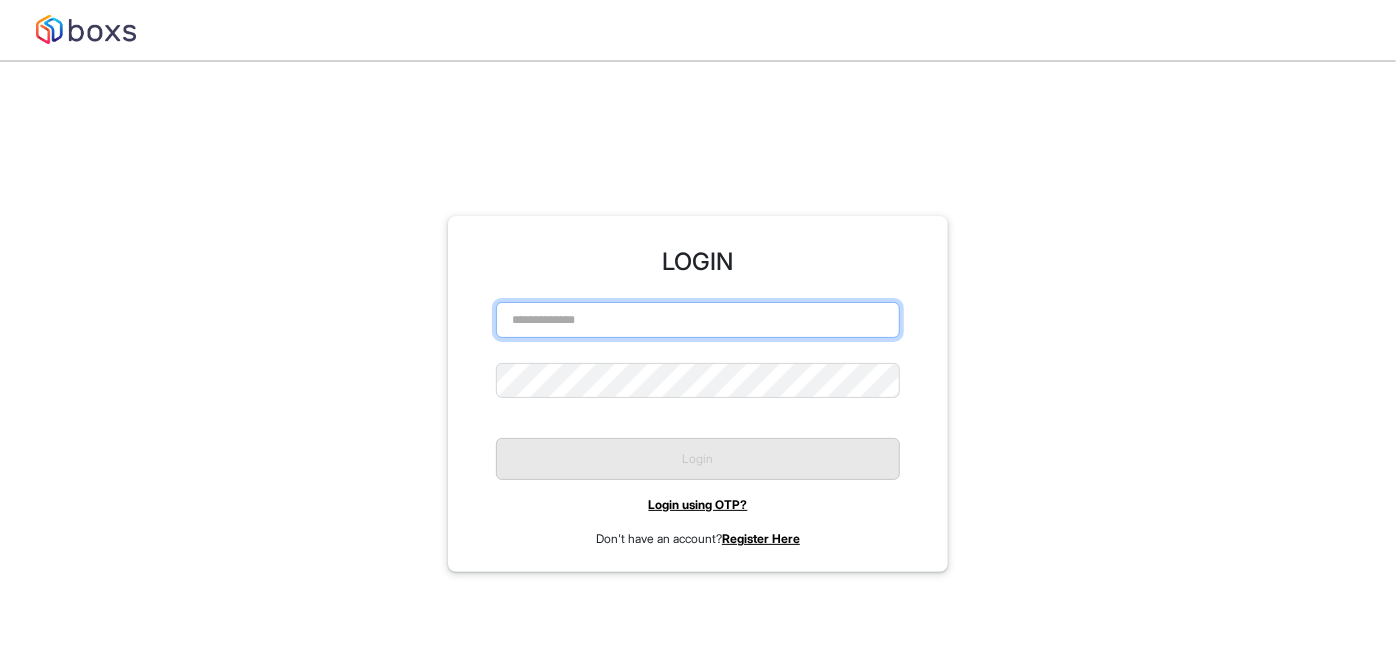 type on "**********" 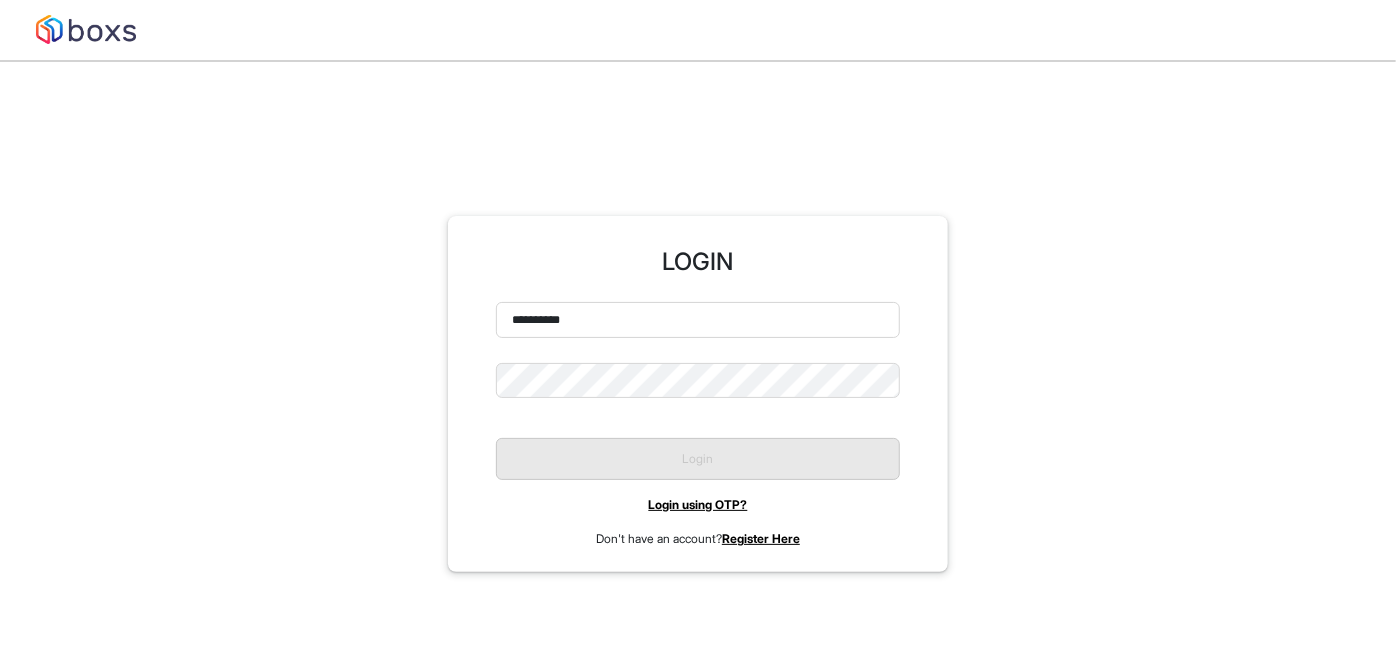 click on "Login" at bounding box center (698, 451) 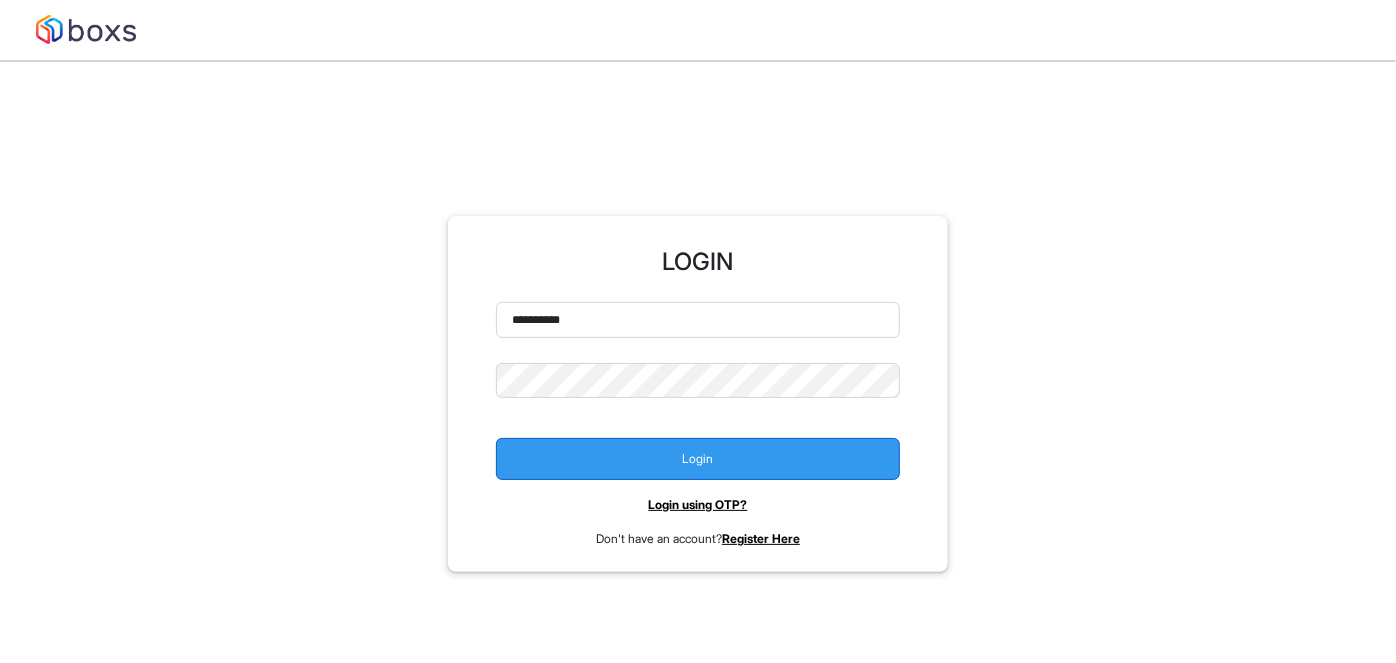 click on "Login" at bounding box center (698, 459) 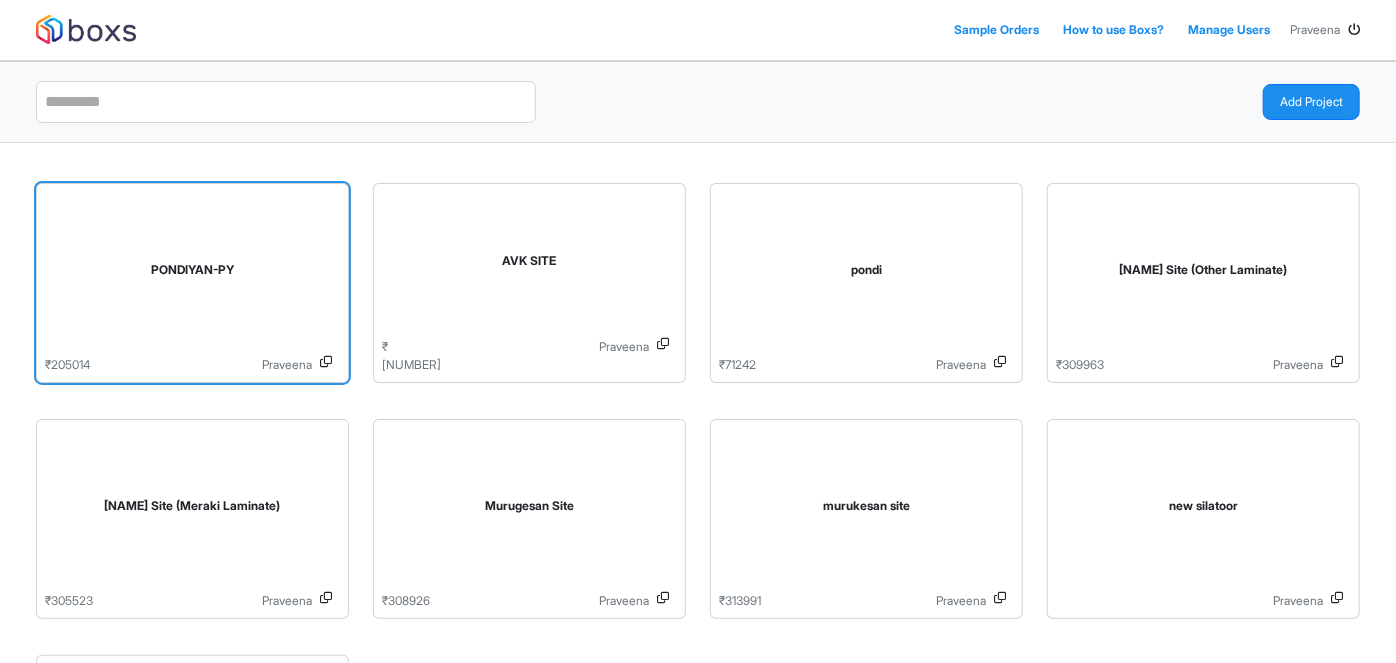 click on "PONDIYAN-PY" at bounding box center [192, 274] 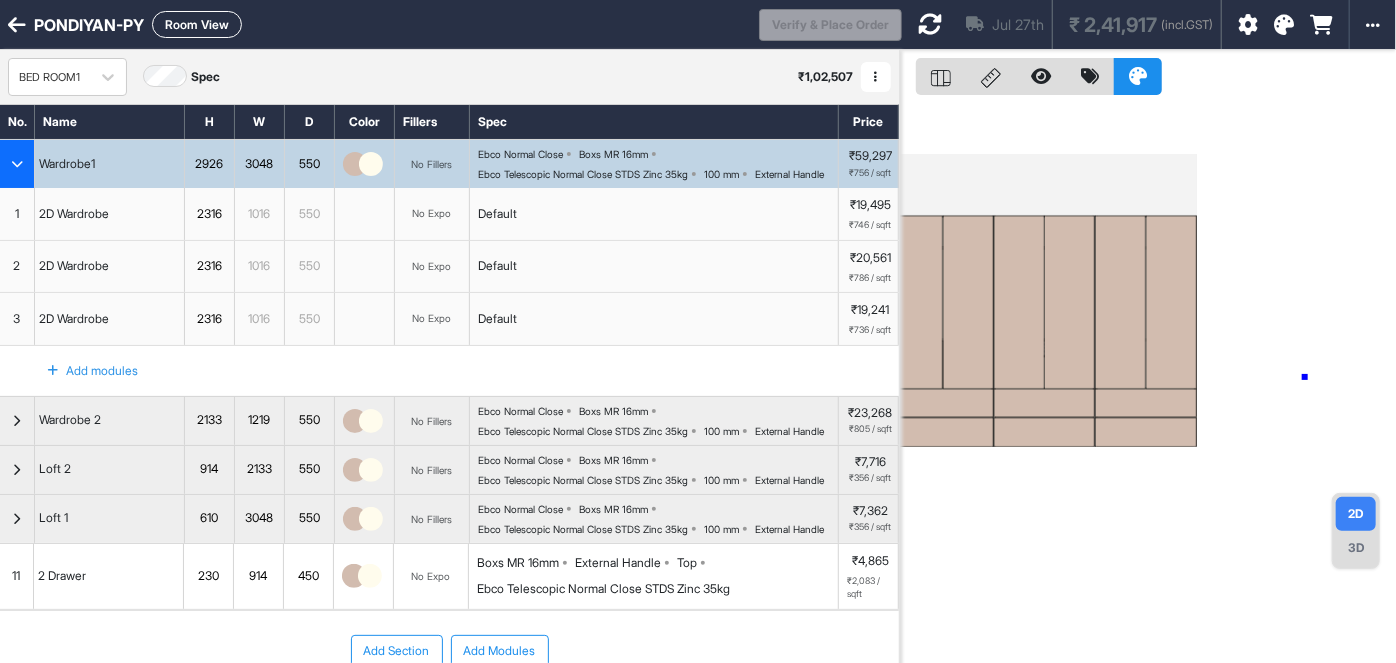 click at bounding box center (1148, 381) 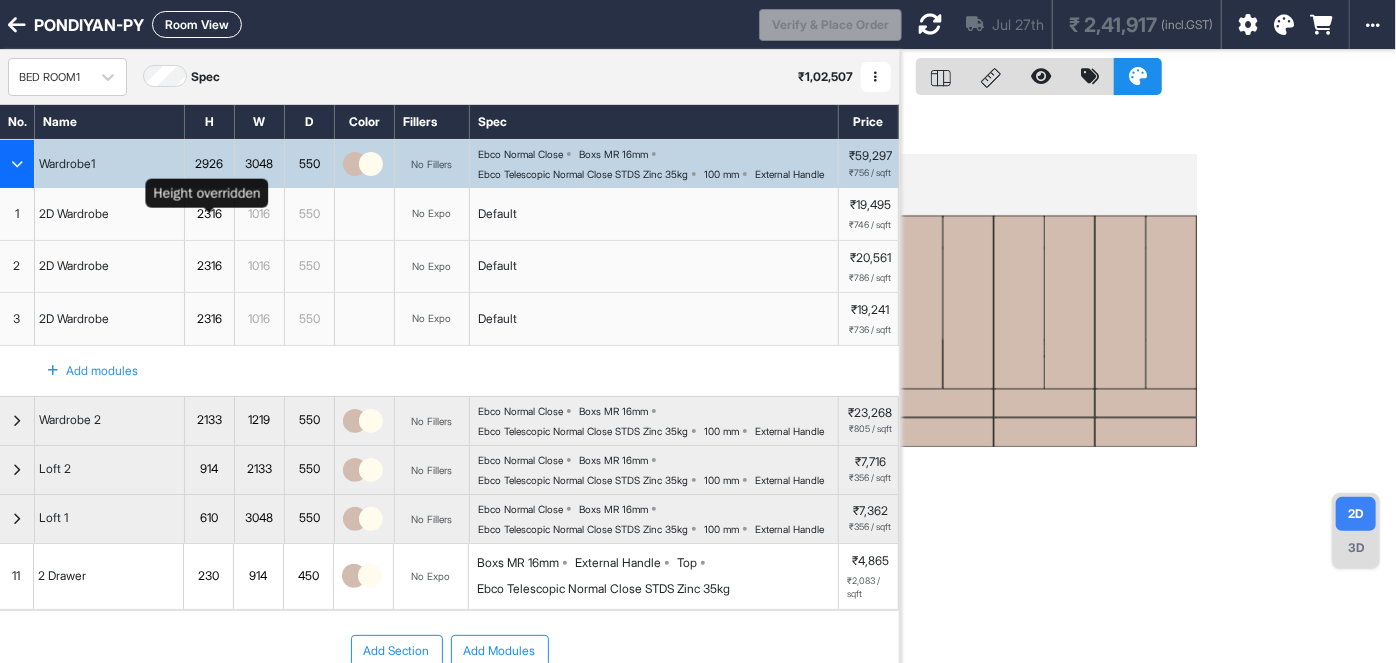 click on "2316" at bounding box center (209, 214) 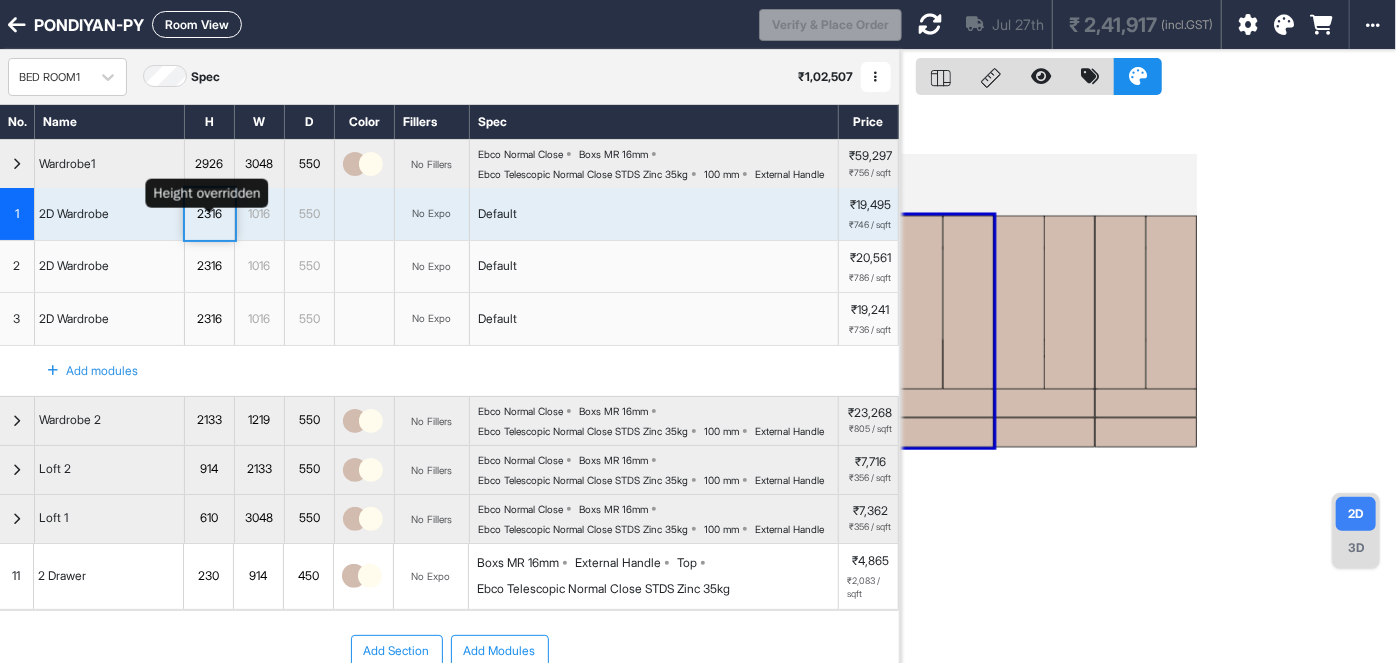 click on "2316" at bounding box center (209, 214) 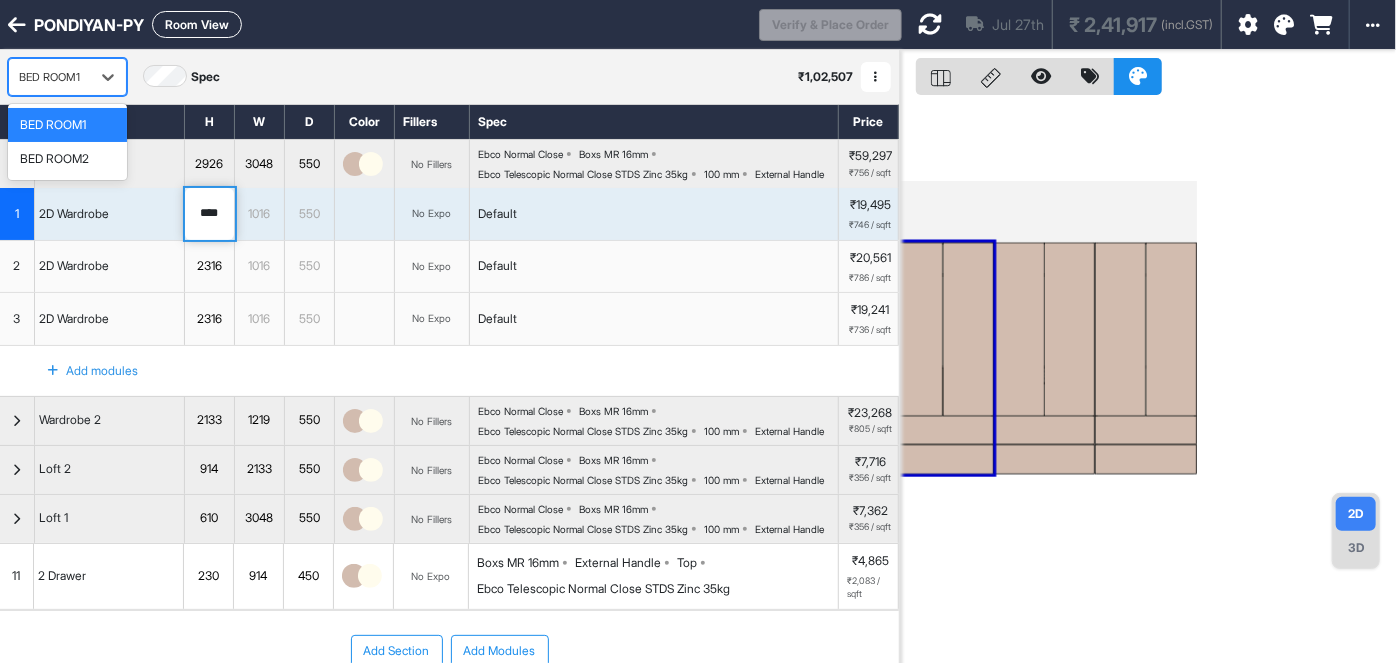 click on "BED ROOM1" at bounding box center (49, 77) 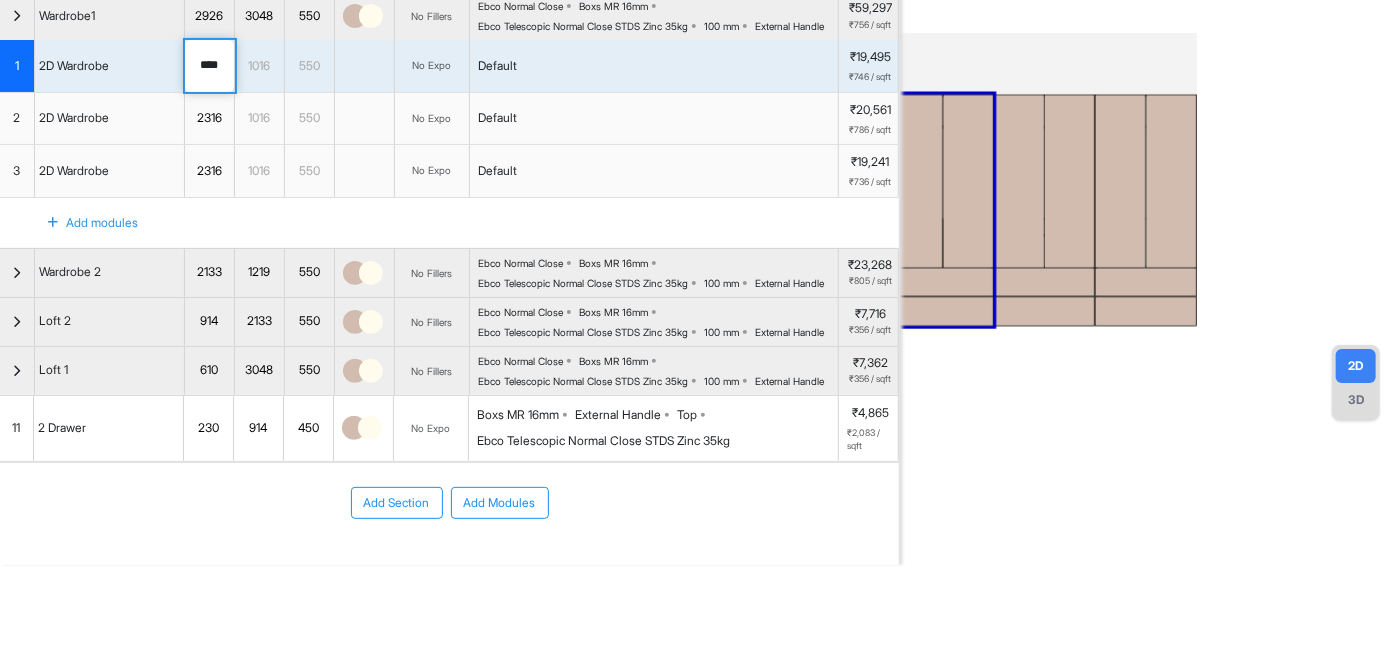 scroll, scrollTop: 224, scrollLeft: 0, axis: vertical 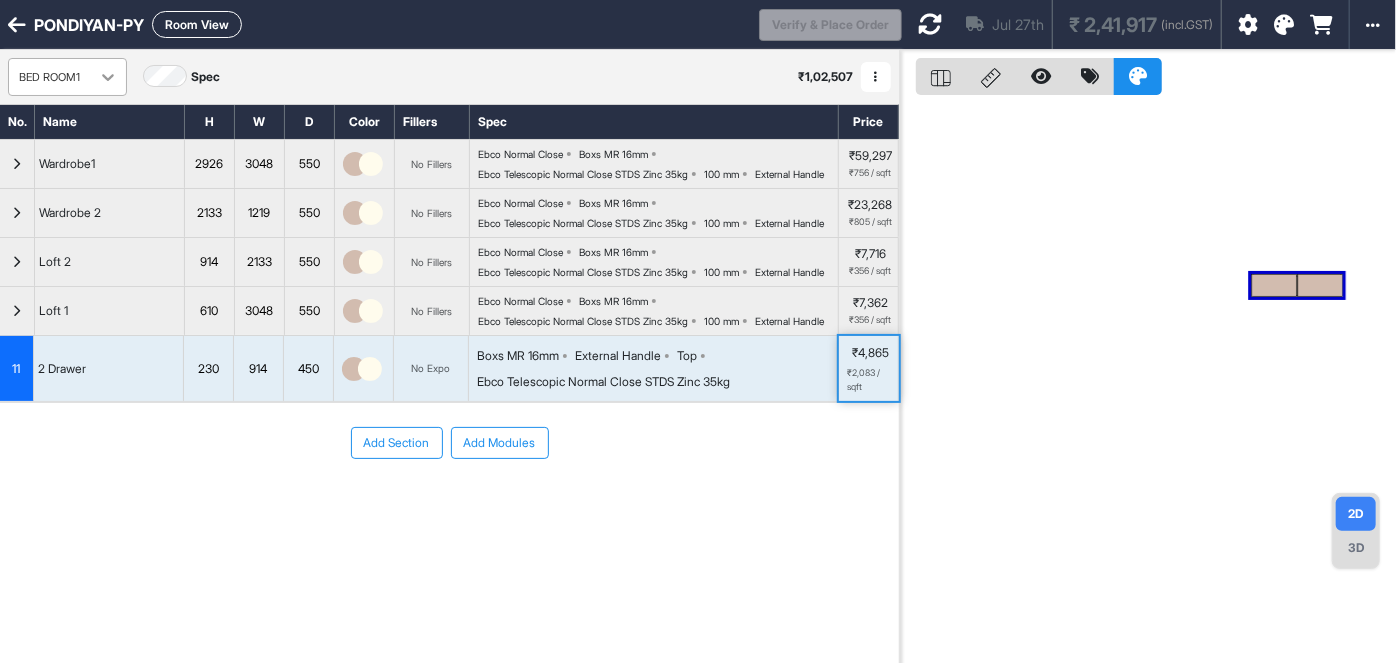 click 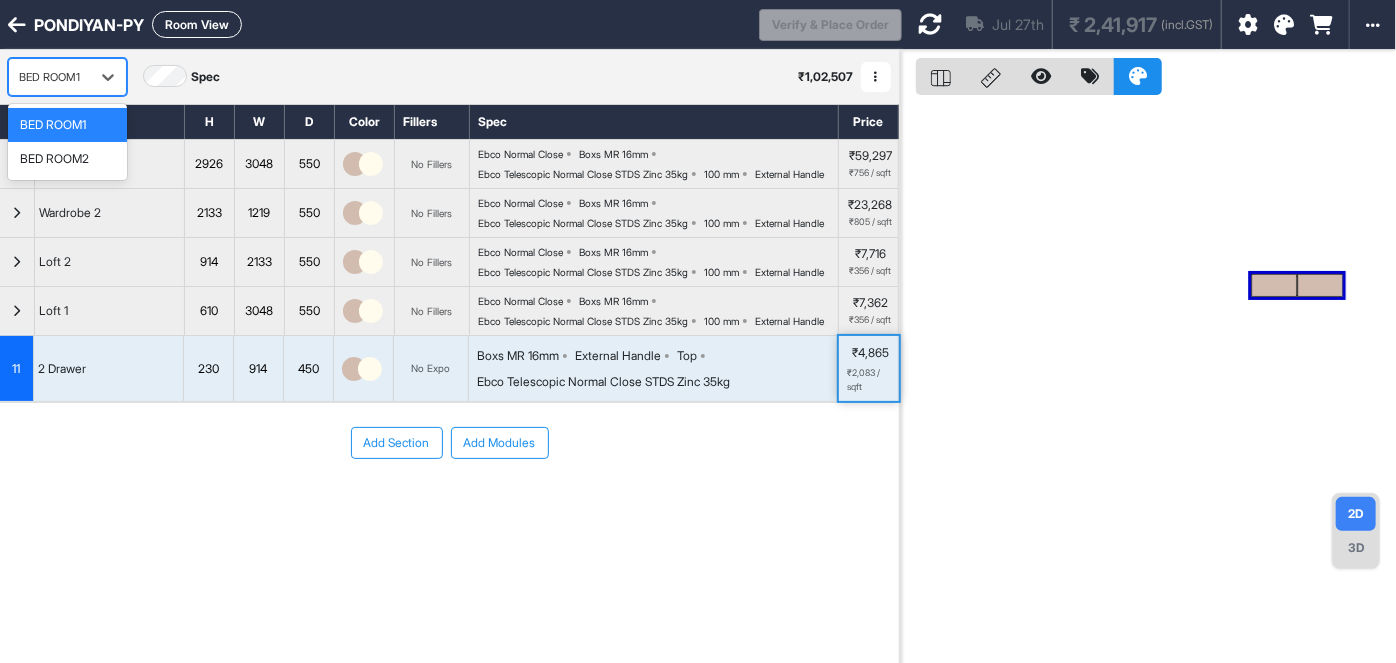 click on "BED ROOM1" at bounding box center [53, 125] 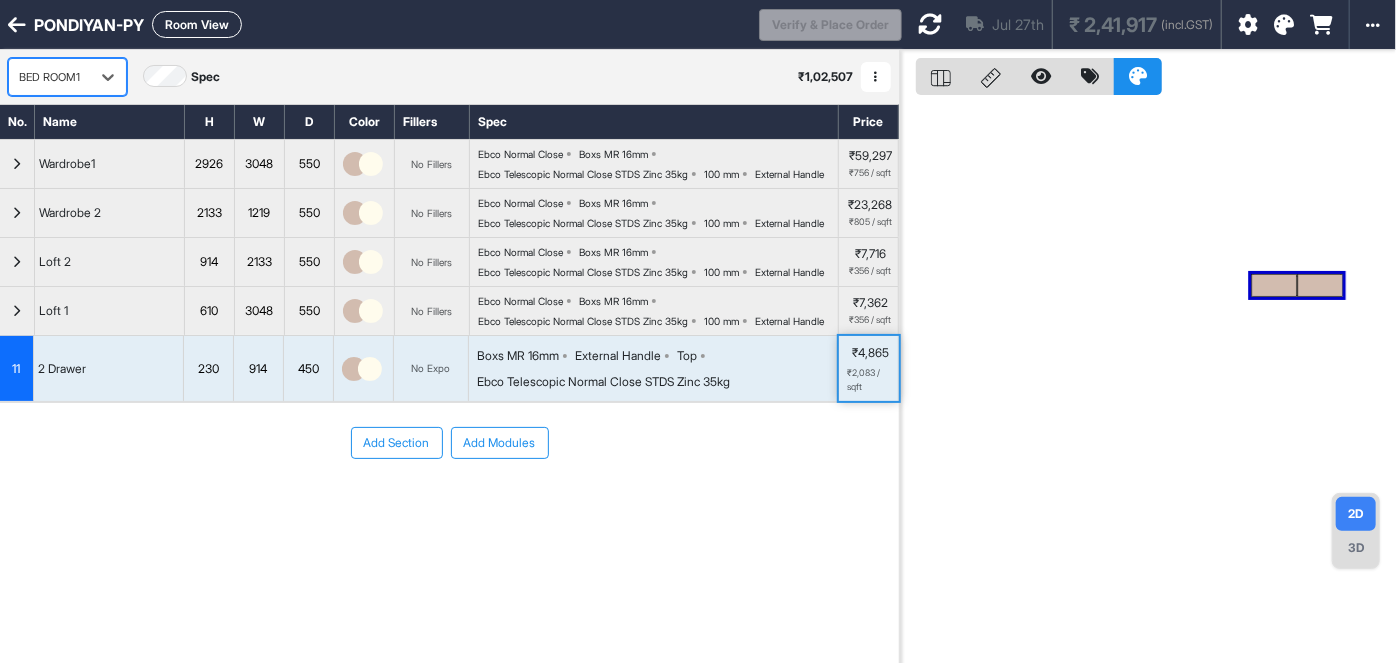 click on "BED ROOM1" at bounding box center (49, 77) 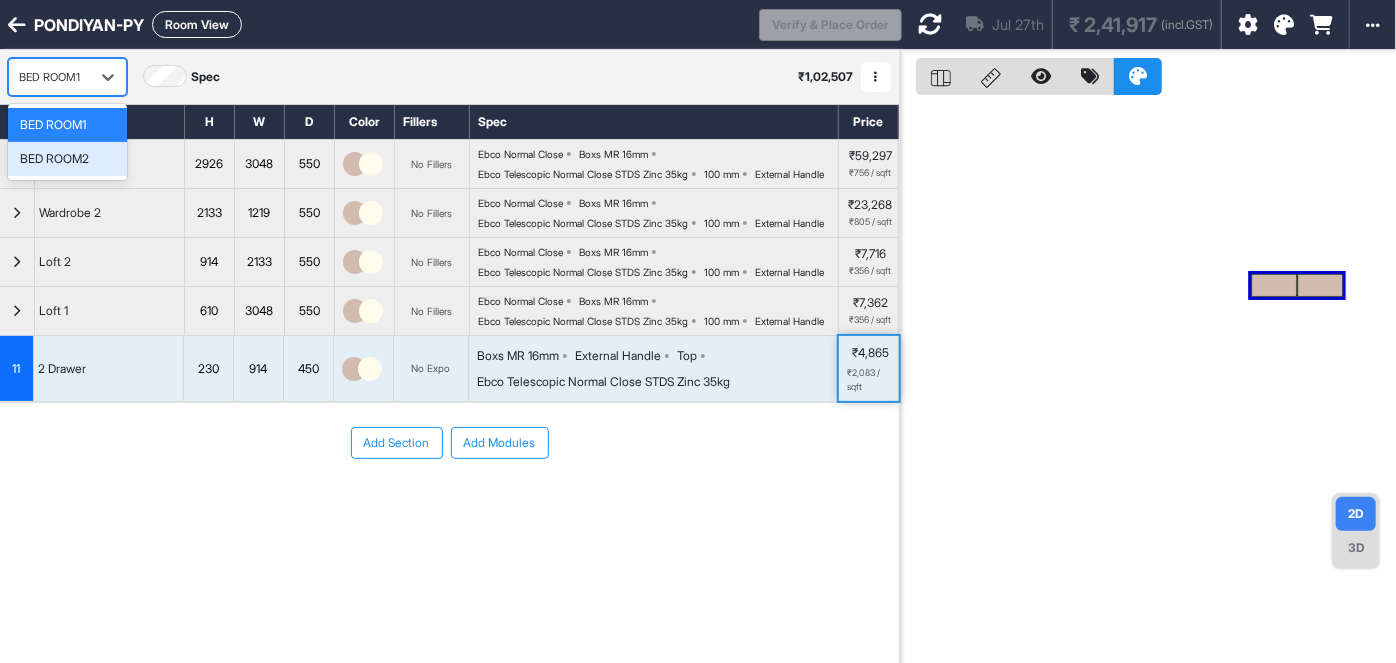 click on "BED ROOM2" at bounding box center (67, 159) 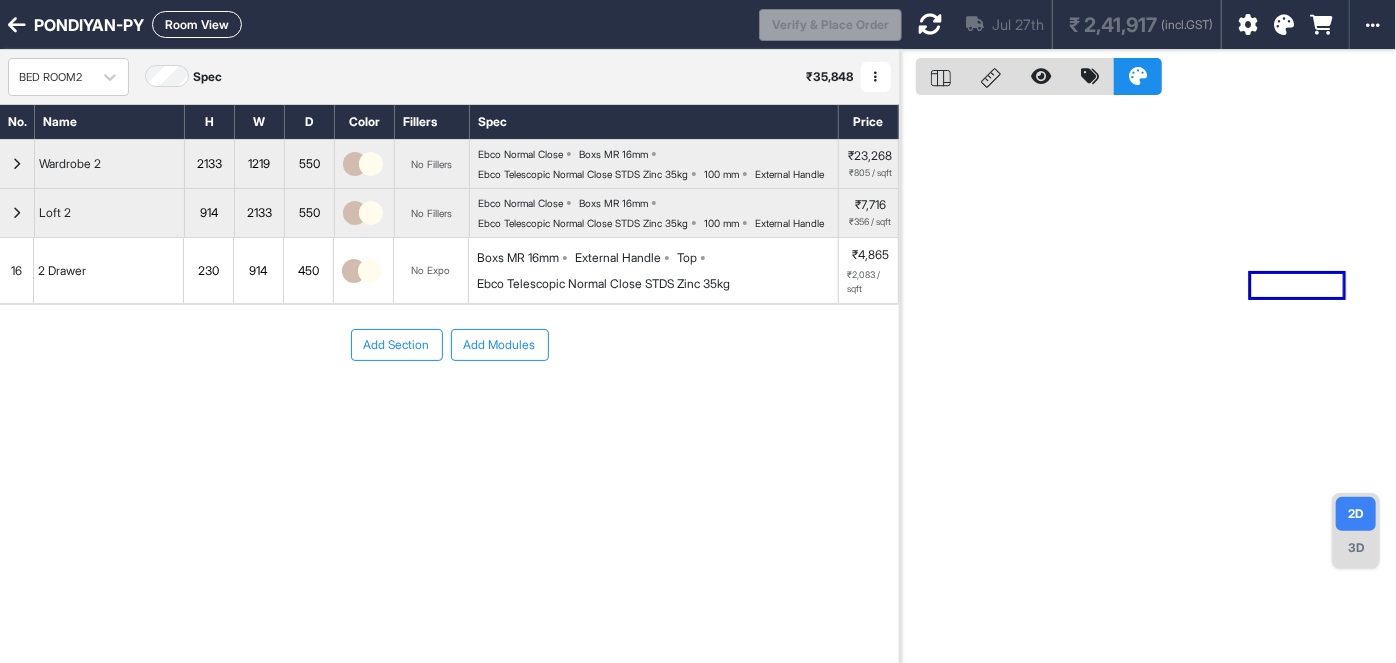 click on "Room View" at bounding box center (197, 24) 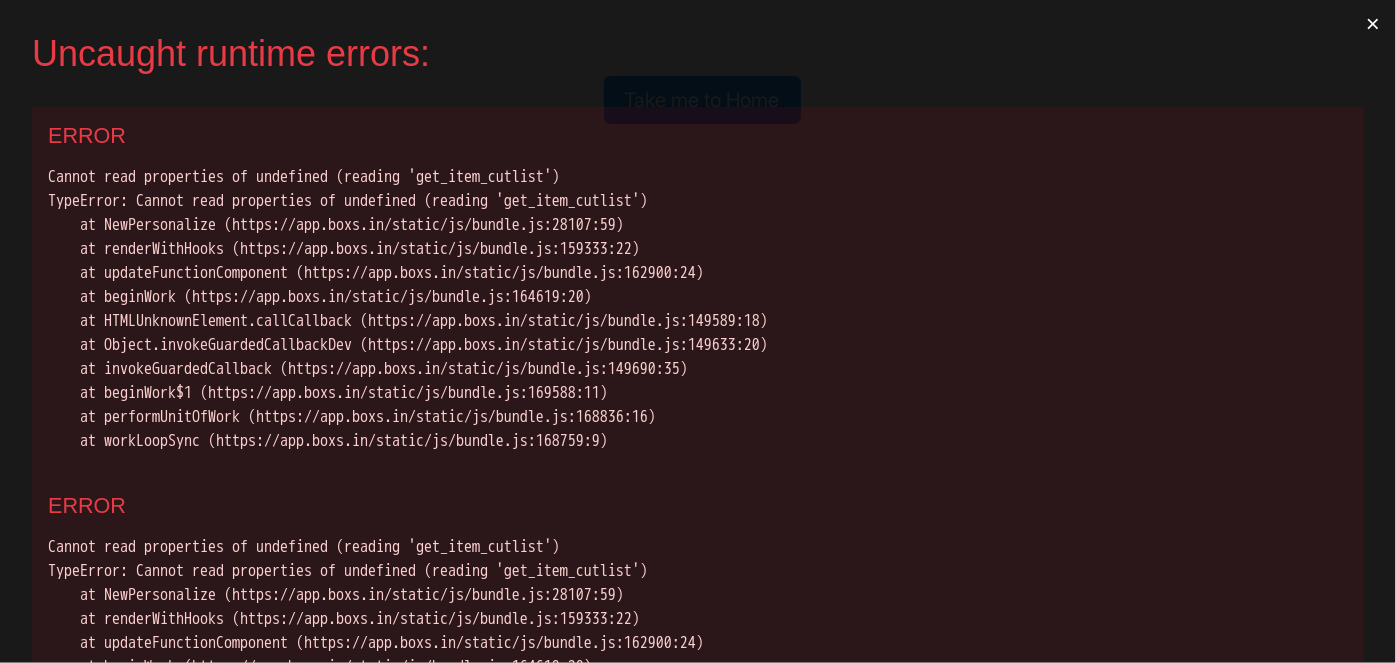 scroll, scrollTop: 0, scrollLeft: 0, axis: both 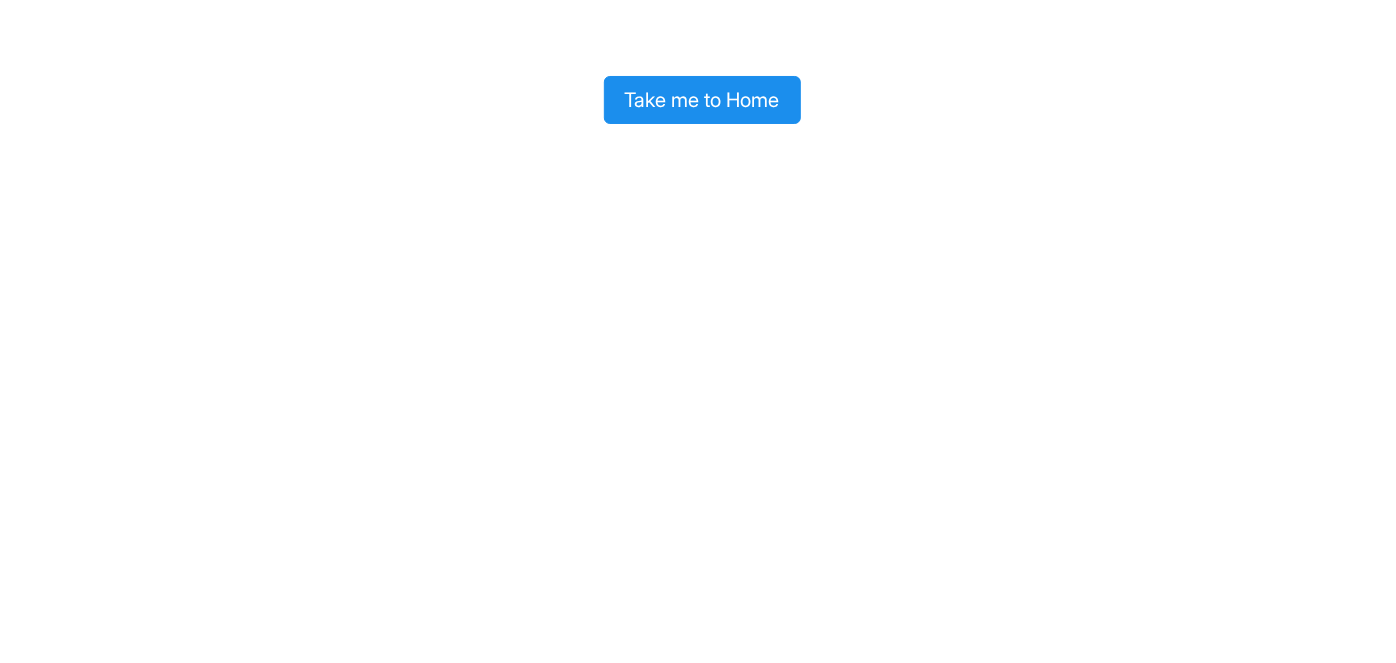click on "Take me to Home" at bounding box center (702, 100) 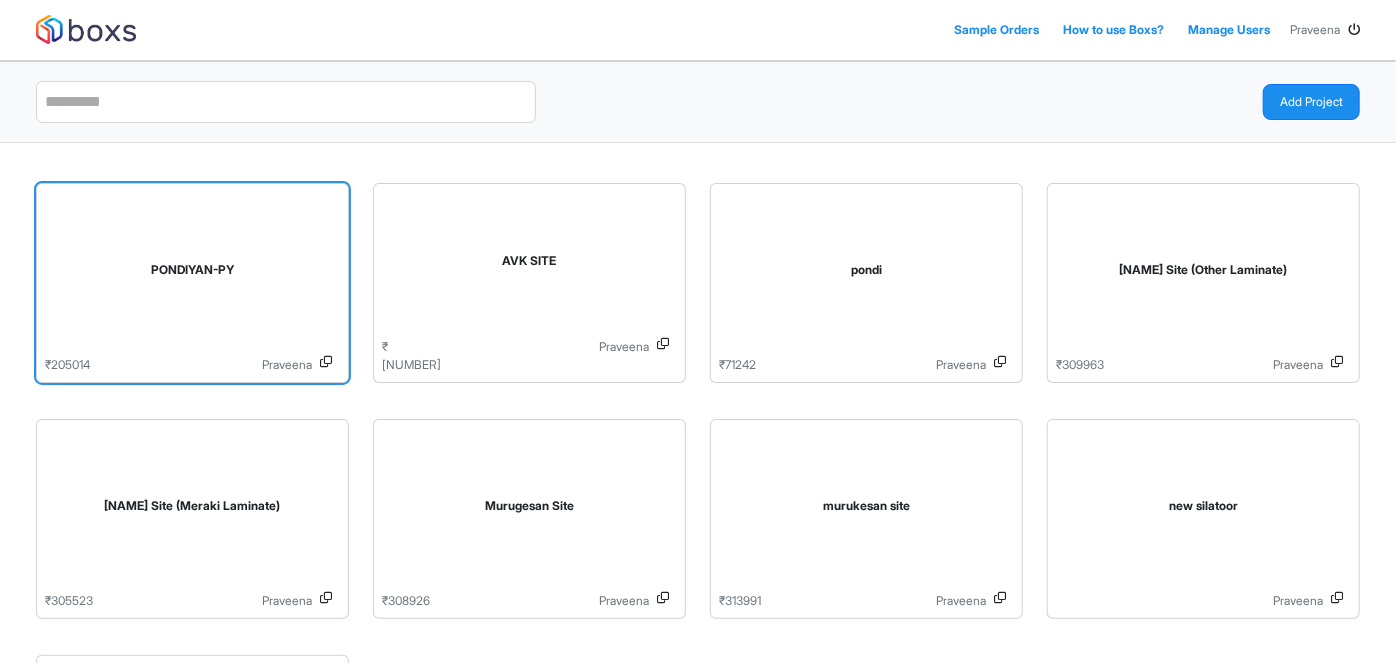 click on "PONDIYAN-PY" at bounding box center [192, 274] 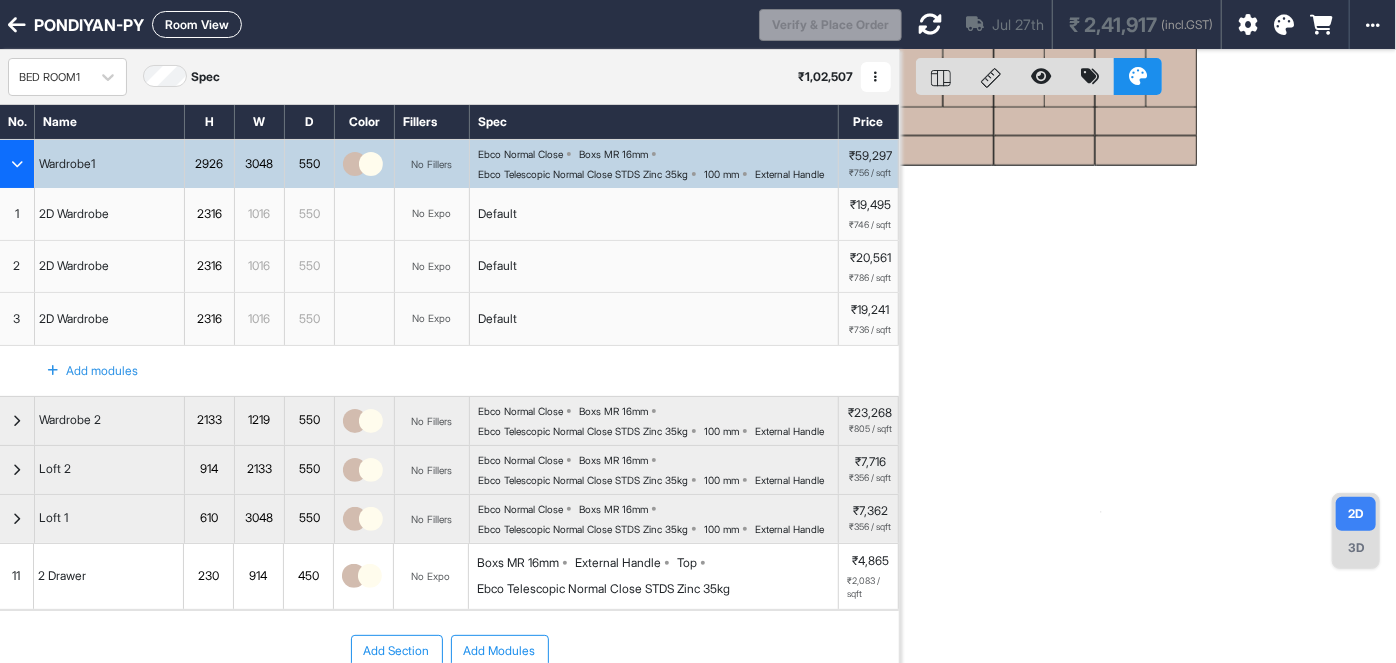 click on "Room View" at bounding box center [197, 24] 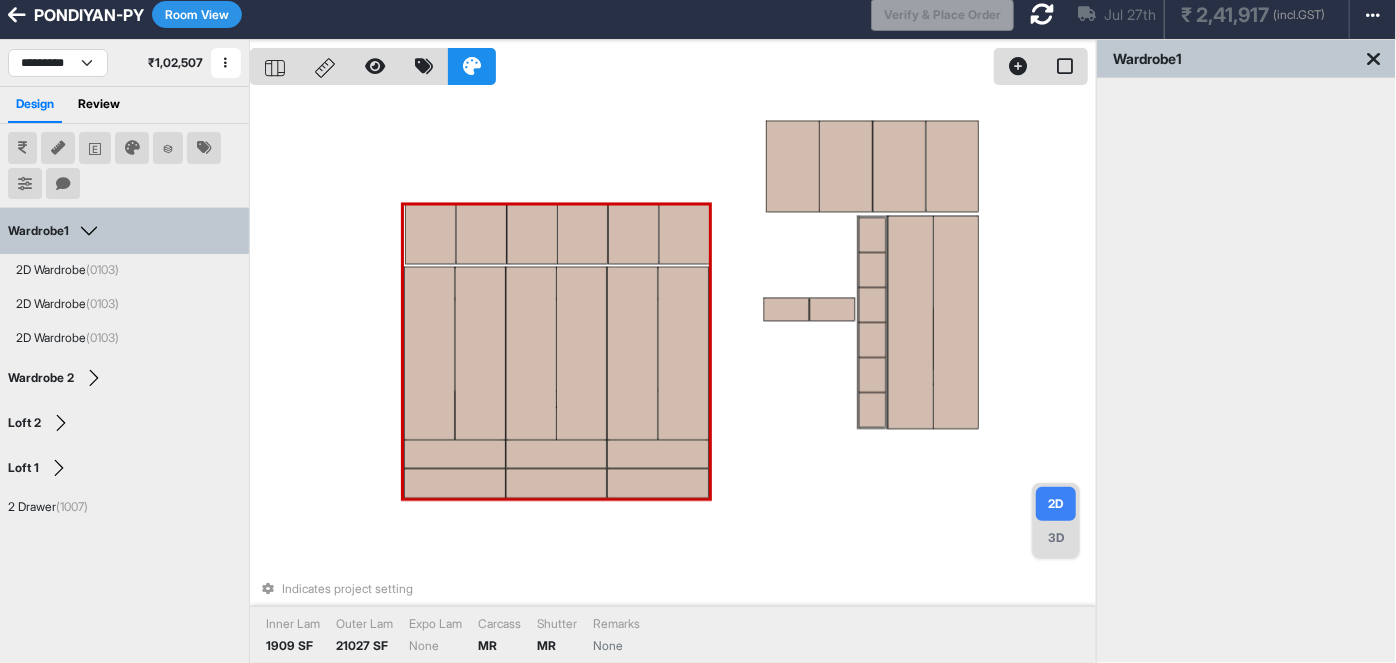 drag, startPoint x: 594, startPoint y: 310, endPoint x: 757, endPoint y: 334, distance: 164.7574 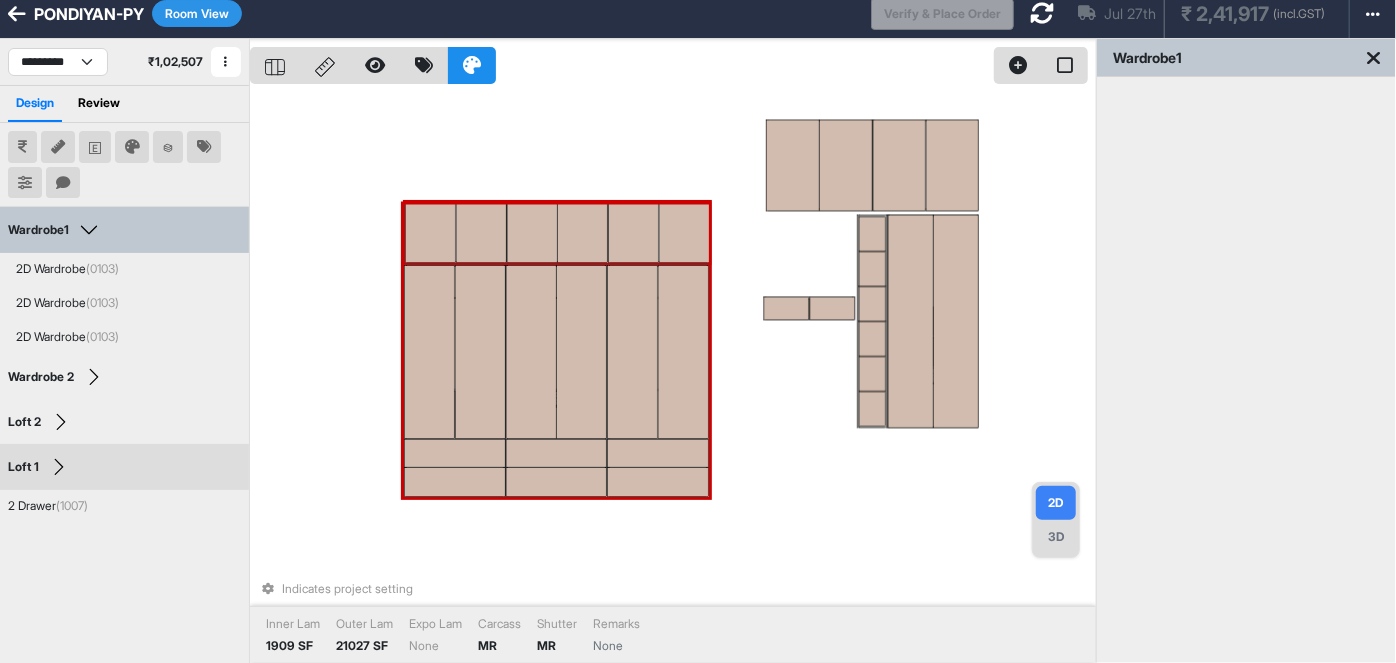 click at bounding box center (430, 232) 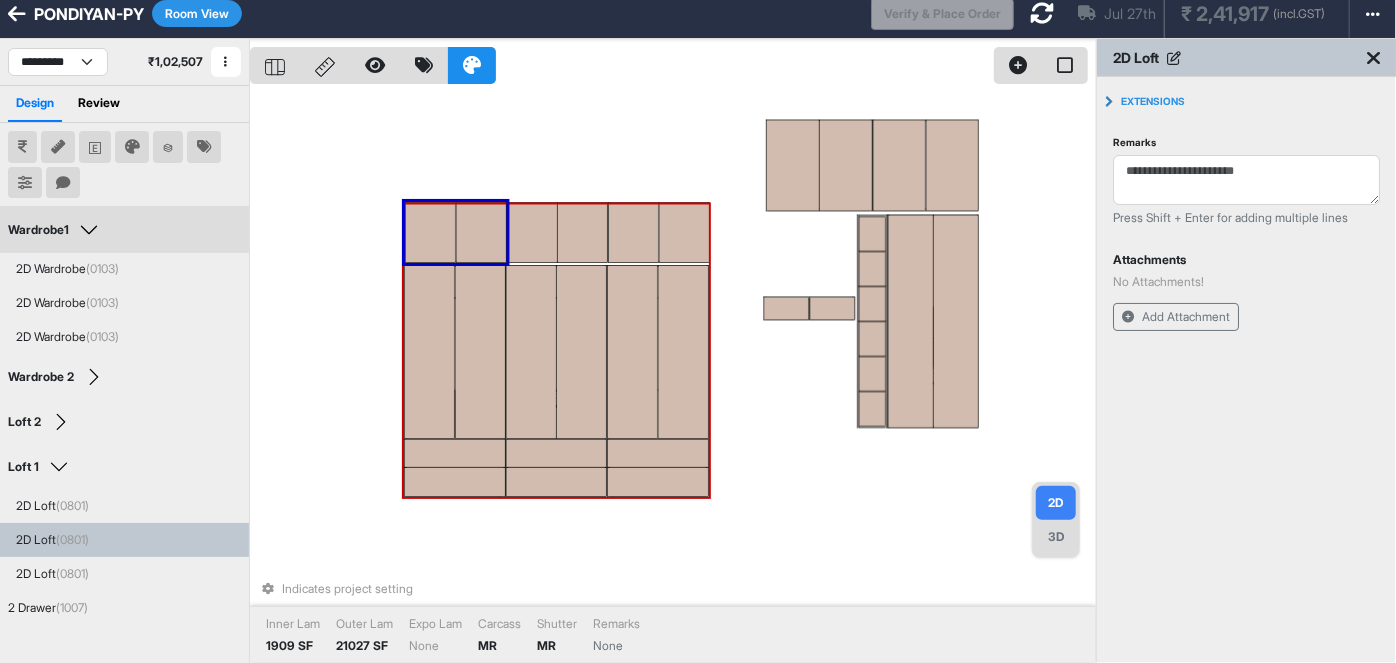 click at bounding box center [480, 353] 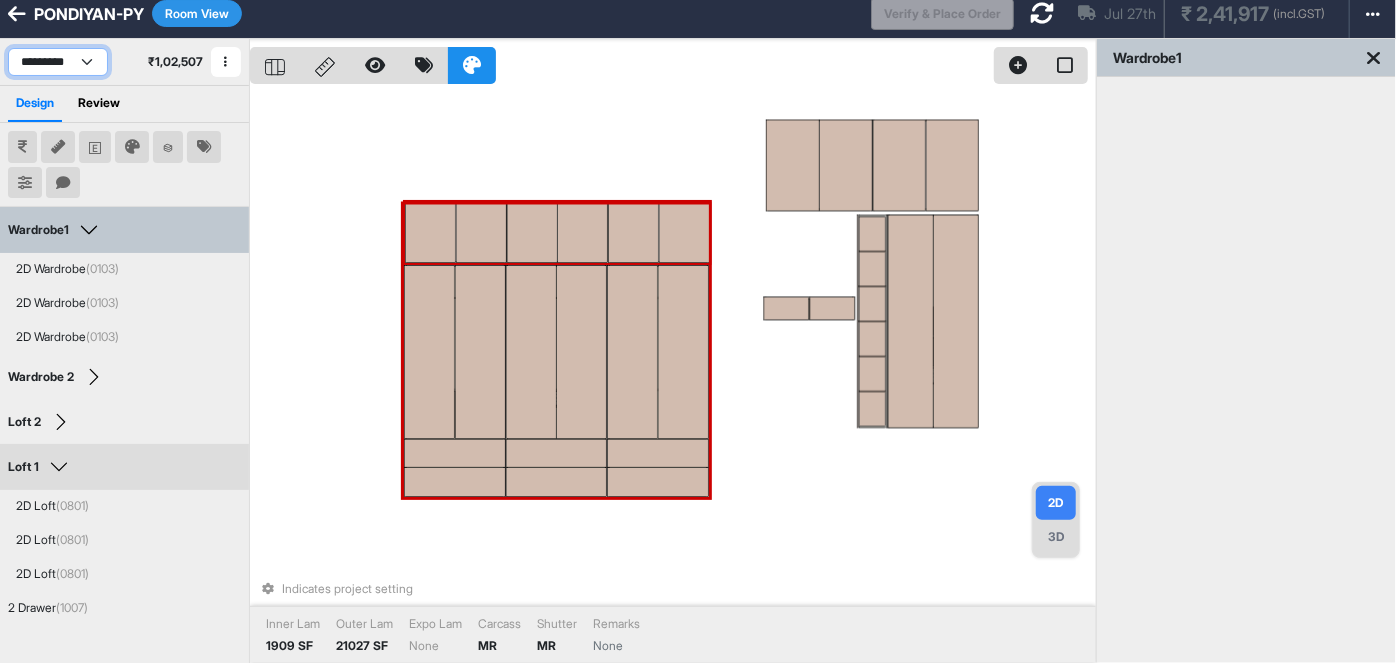 click on "********* *********" at bounding box center (58, 62) 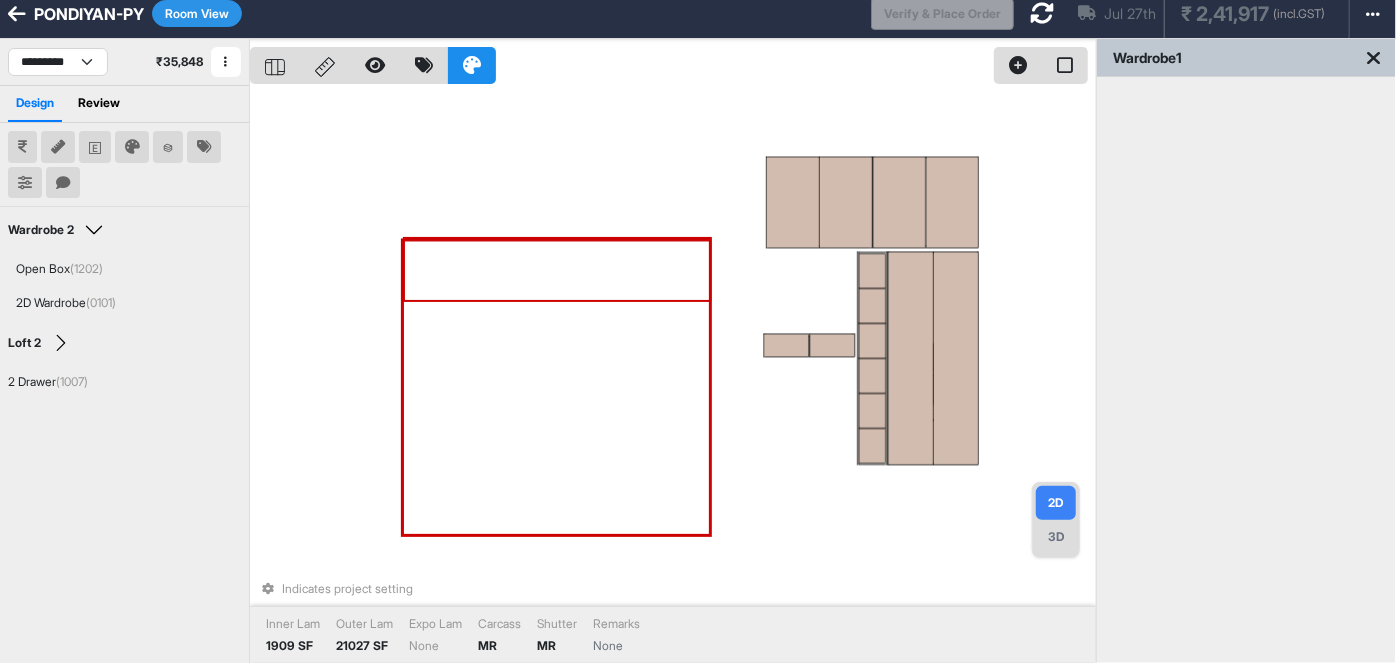 click on "Indicates project setting Inner Lam 1909 SF Outer Lam 21027 SF Expo Lam None Carcass MR Shutter MR Remarks None" at bounding box center [673, 370] 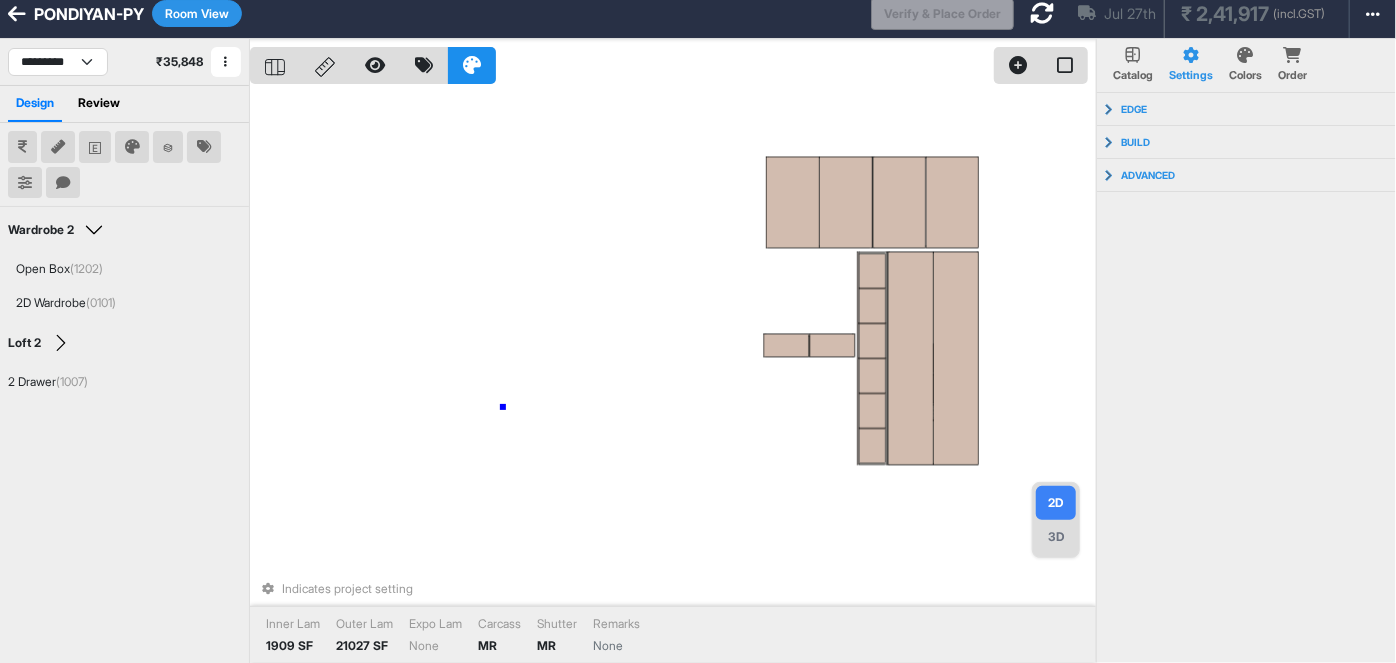 click on "Indicates project setting Inner Lam 1909 SF Outer Lam 21027 SF Expo Lam None Carcass MR Shutter MR Remarks None" at bounding box center (673, 370) 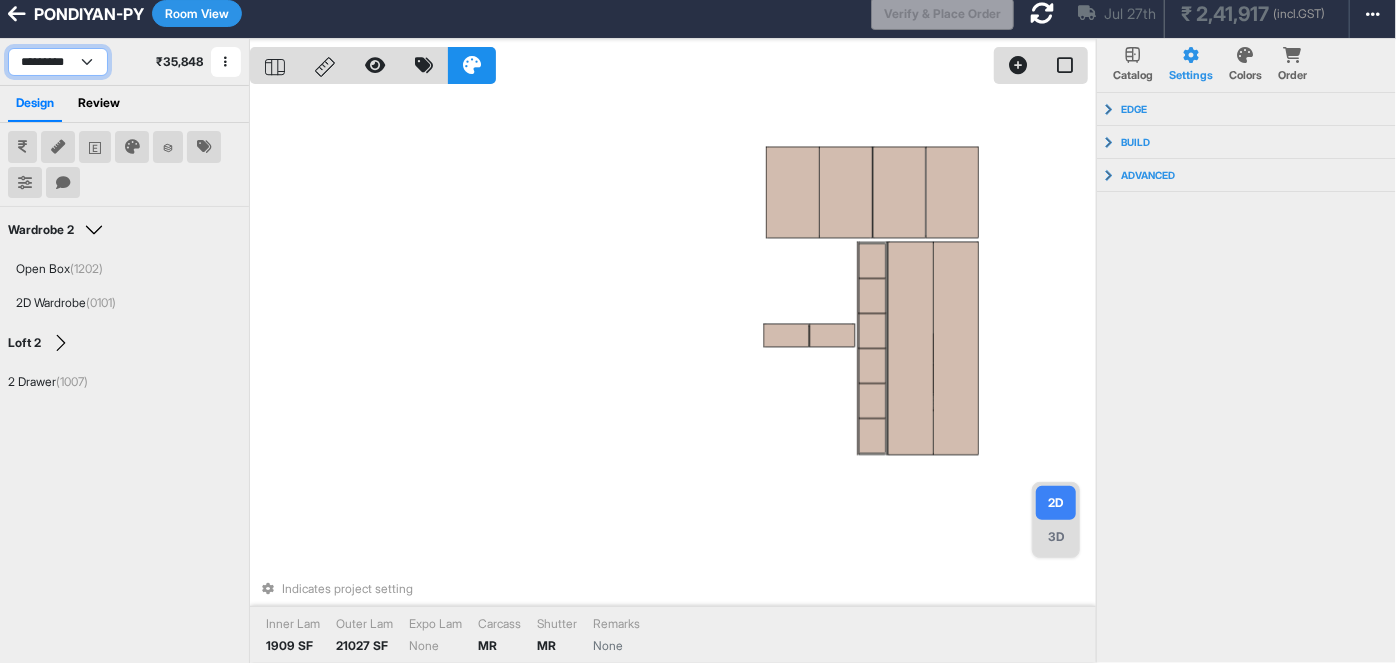 click on "********* *********" at bounding box center [58, 62] 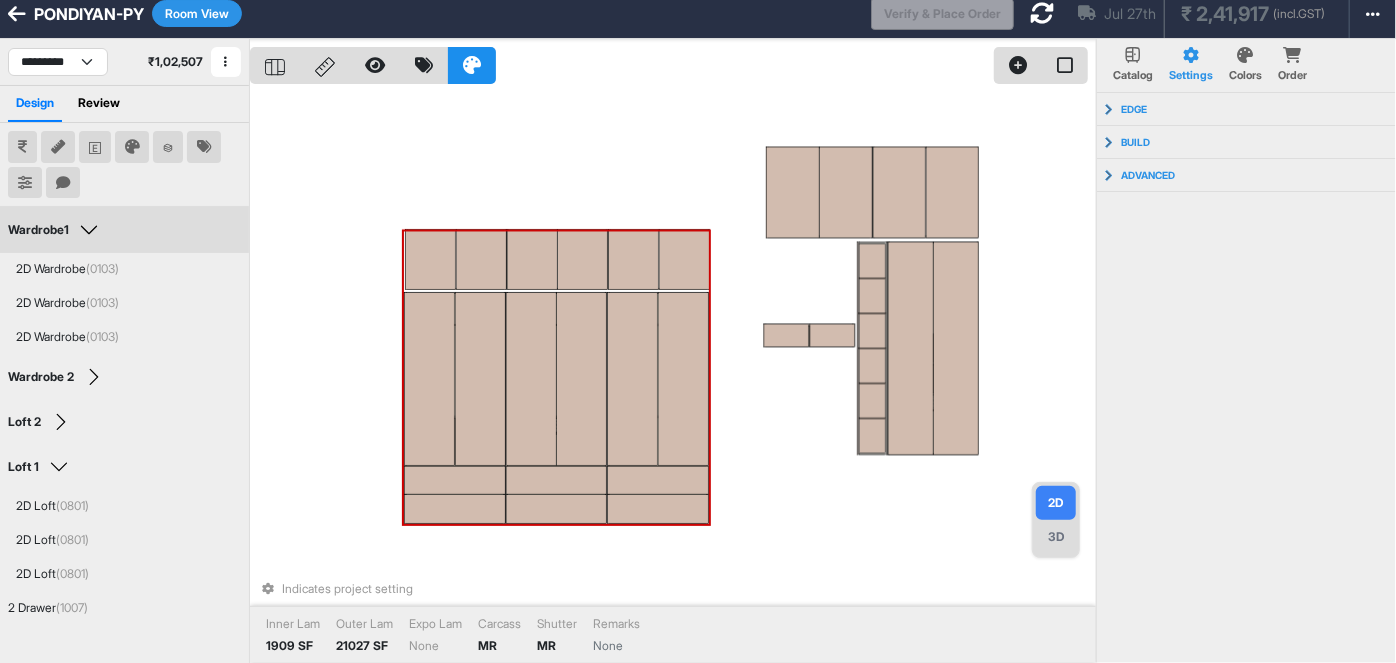 click at bounding box center (531, 380) 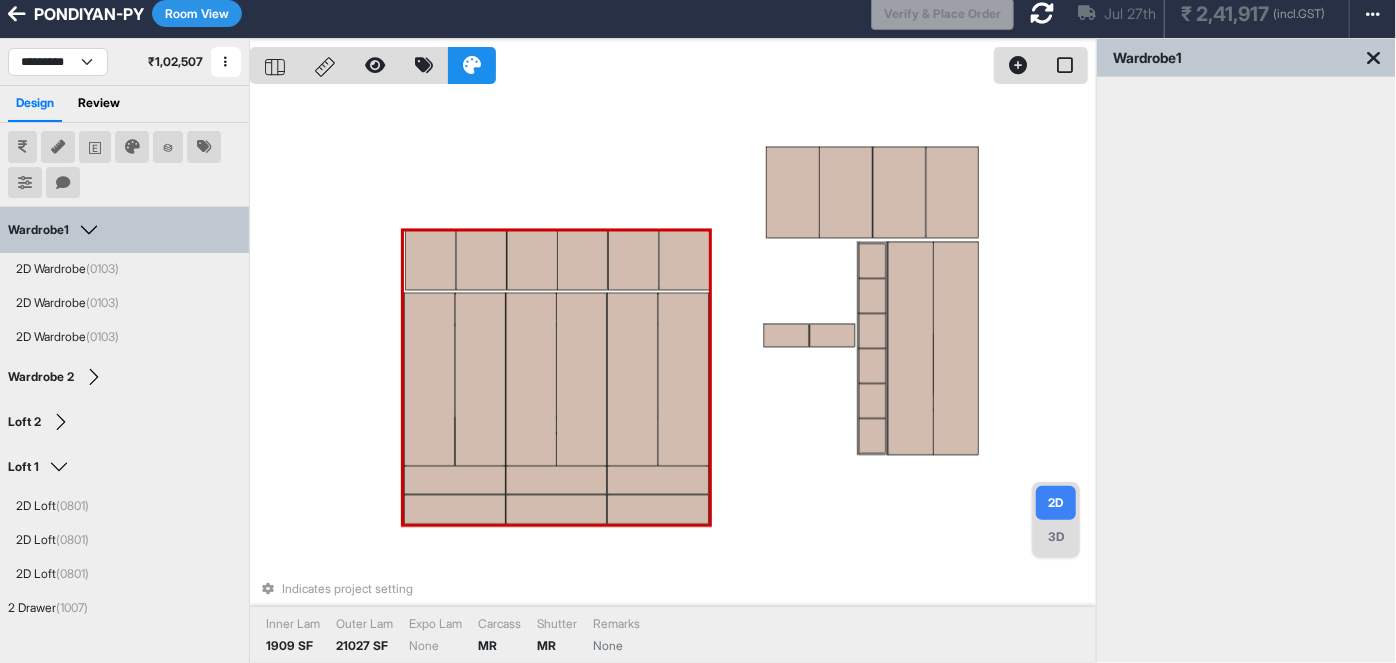 click on "Room View" at bounding box center (197, 13) 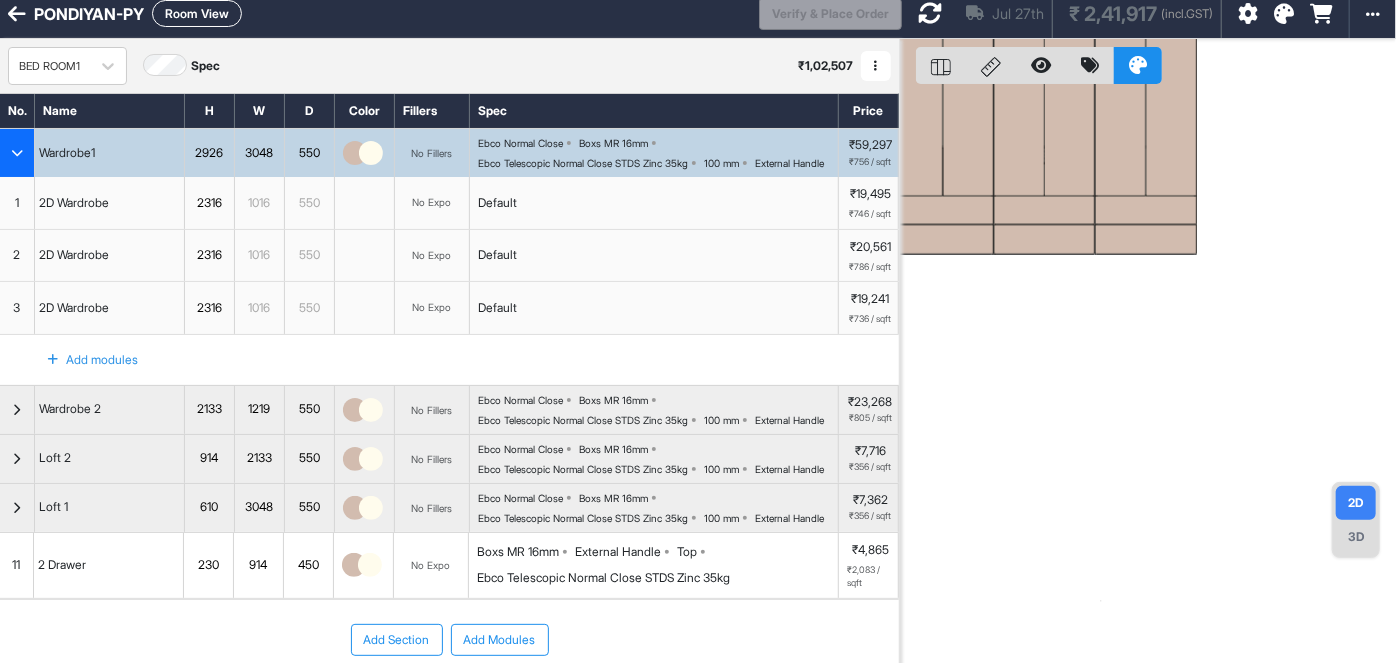 click at bounding box center (17, 153) 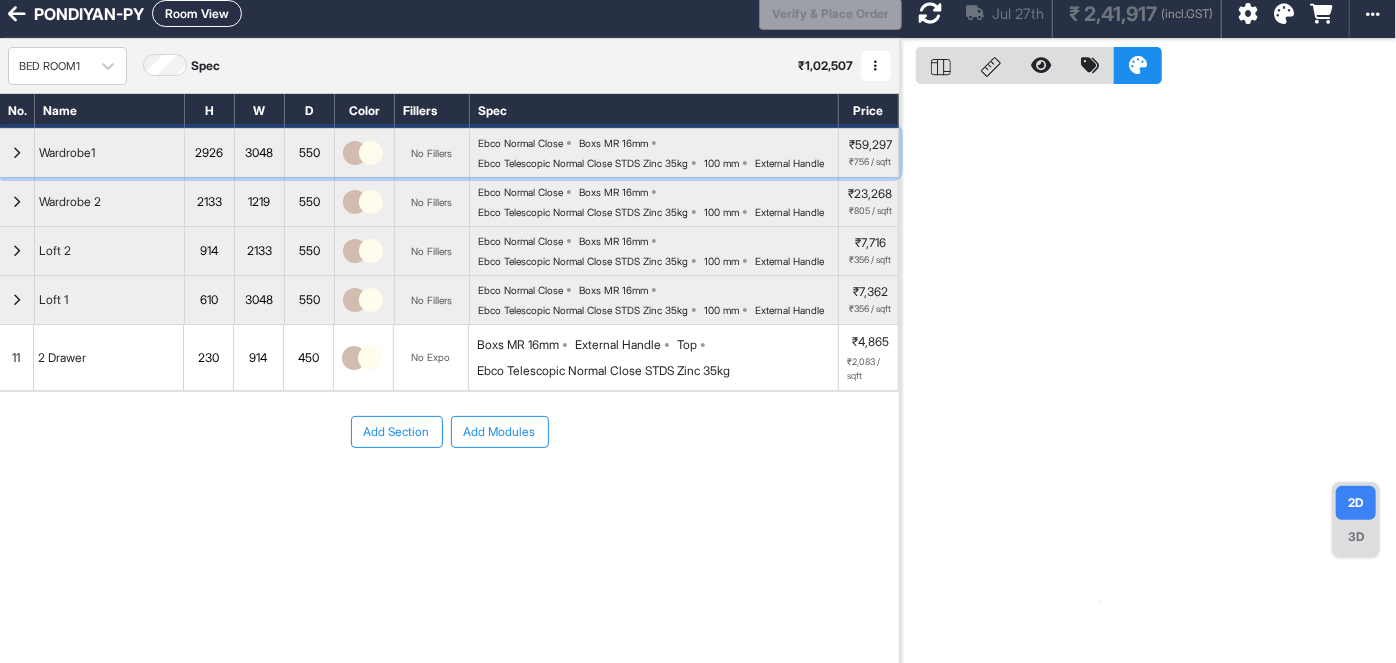 click at bounding box center (17, 153) 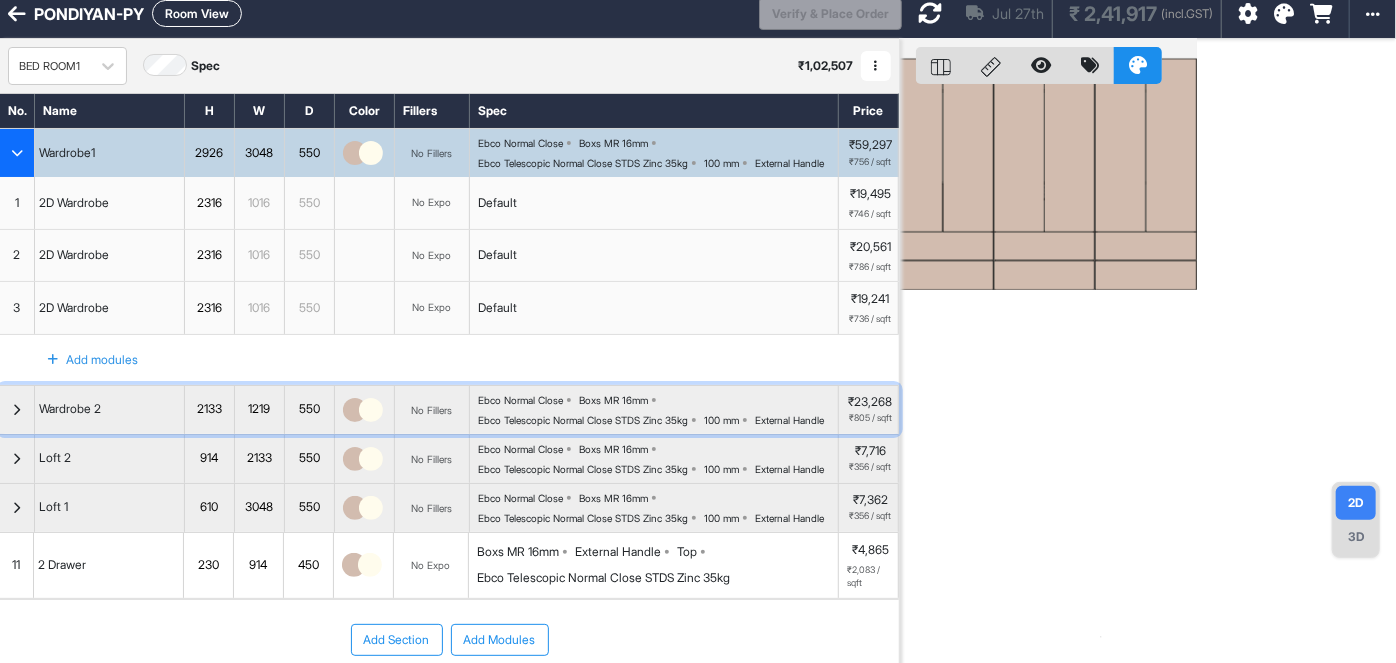 click at bounding box center (17, 410) 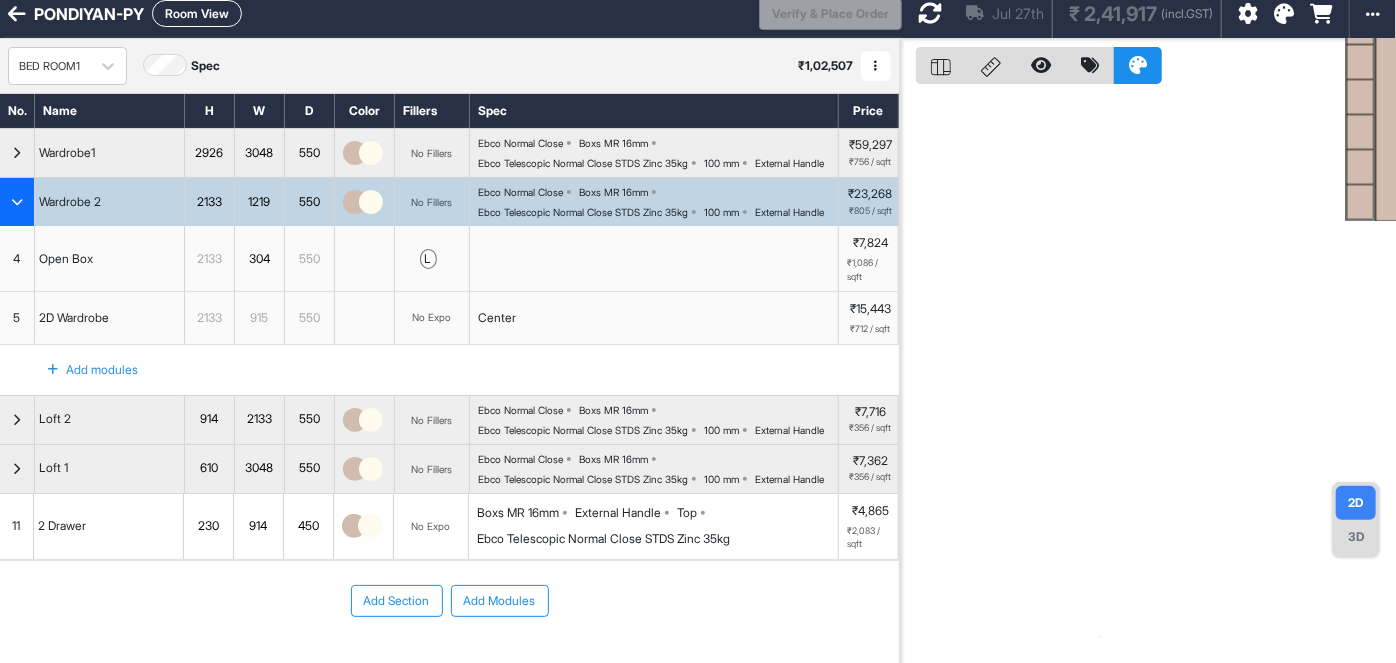 click at bounding box center (17, 202) 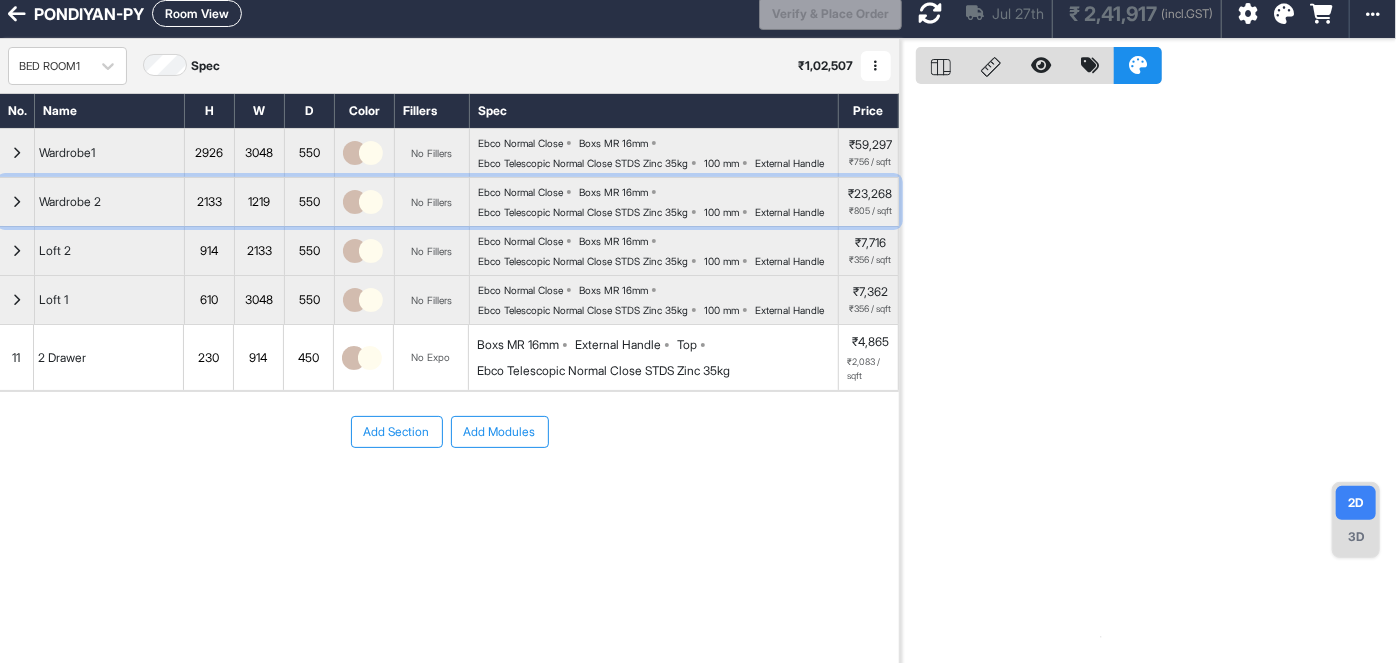 click at bounding box center (17, 202) 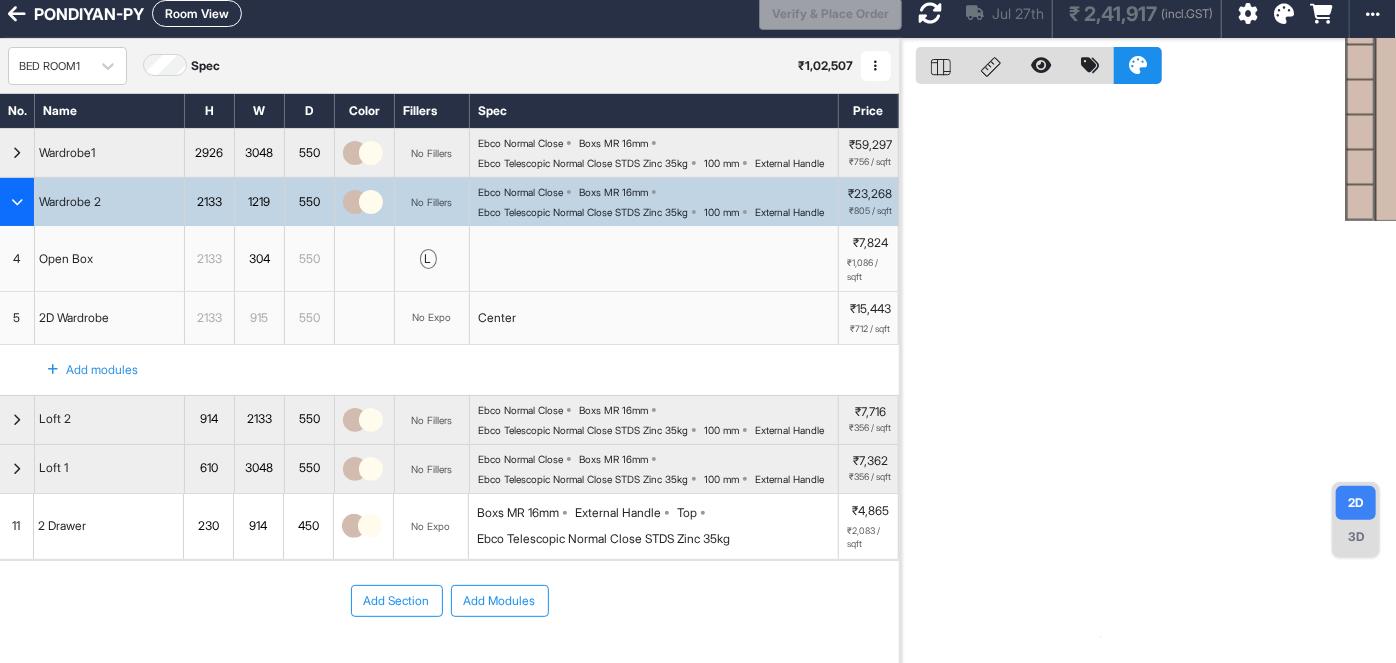 scroll, scrollTop: 0, scrollLeft: 0, axis: both 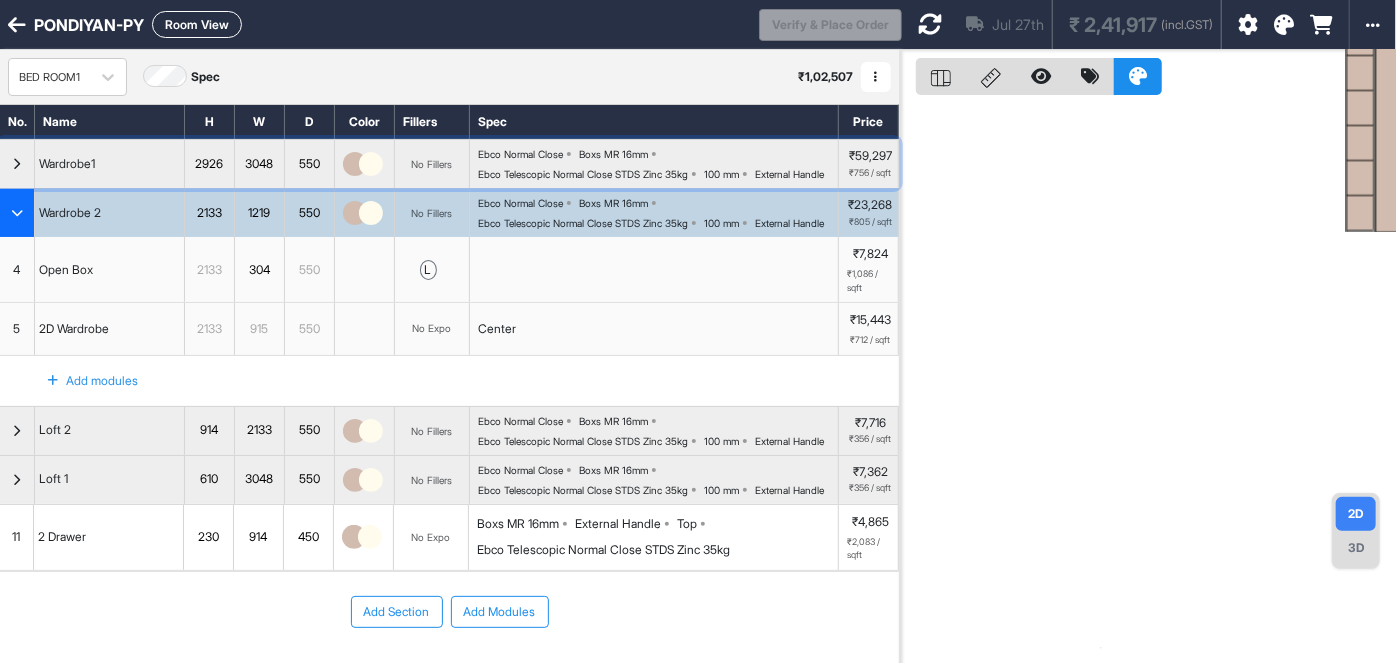 click at bounding box center [17, 164] 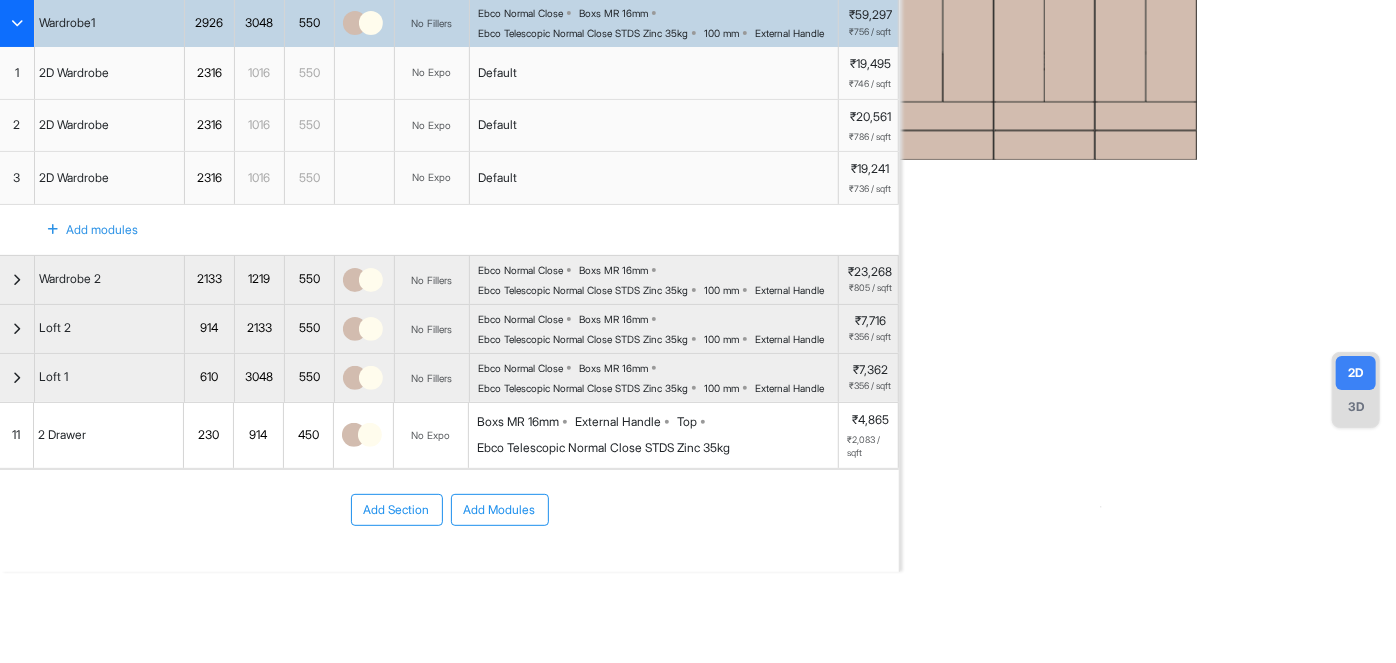 scroll, scrollTop: 0, scrollLeft: 0, axis: both 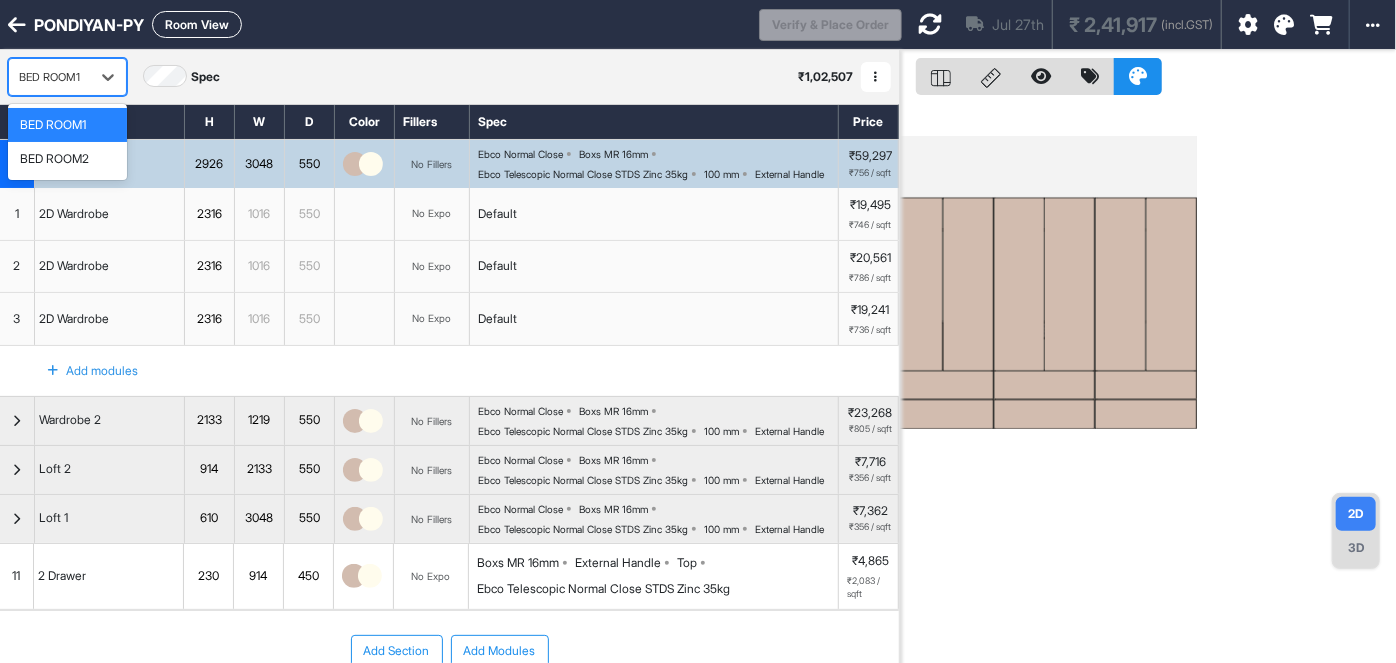click on "BED ROOM1" at bounding box center (49, 77) 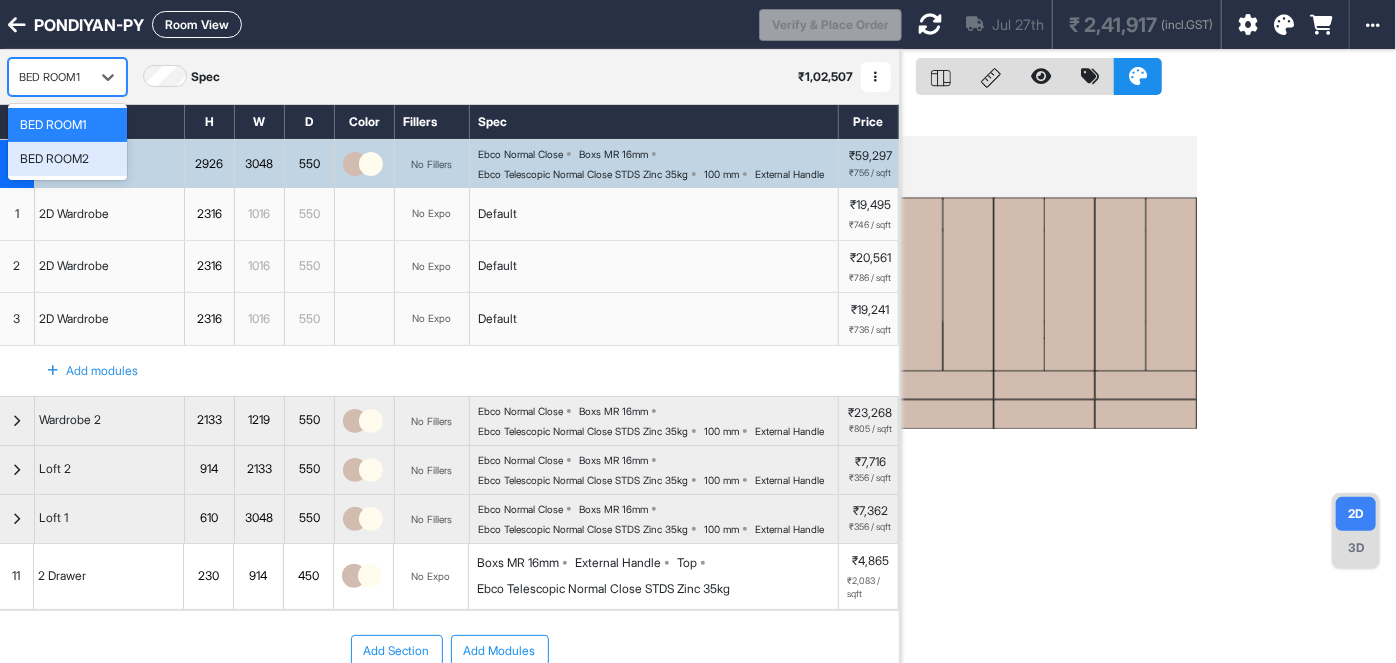 click on "BED ROOM2" at bounding box center [67, 159] 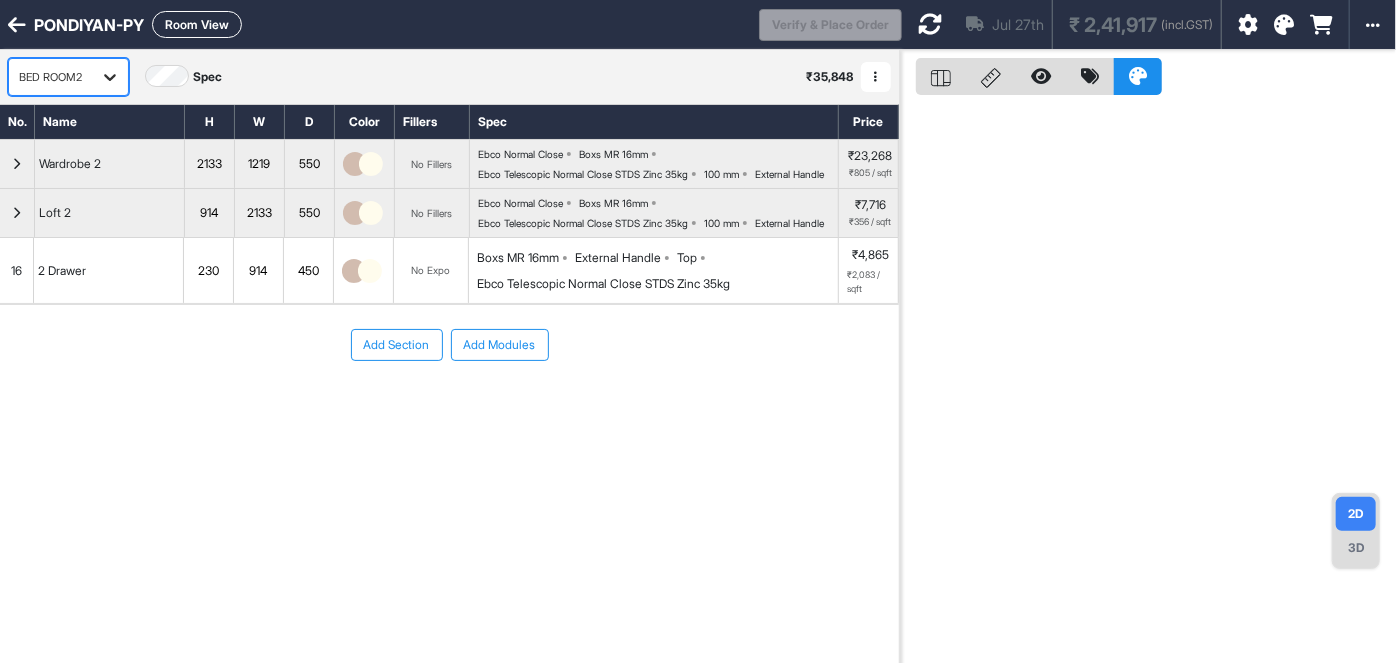 click at bounding box center (110, 77) 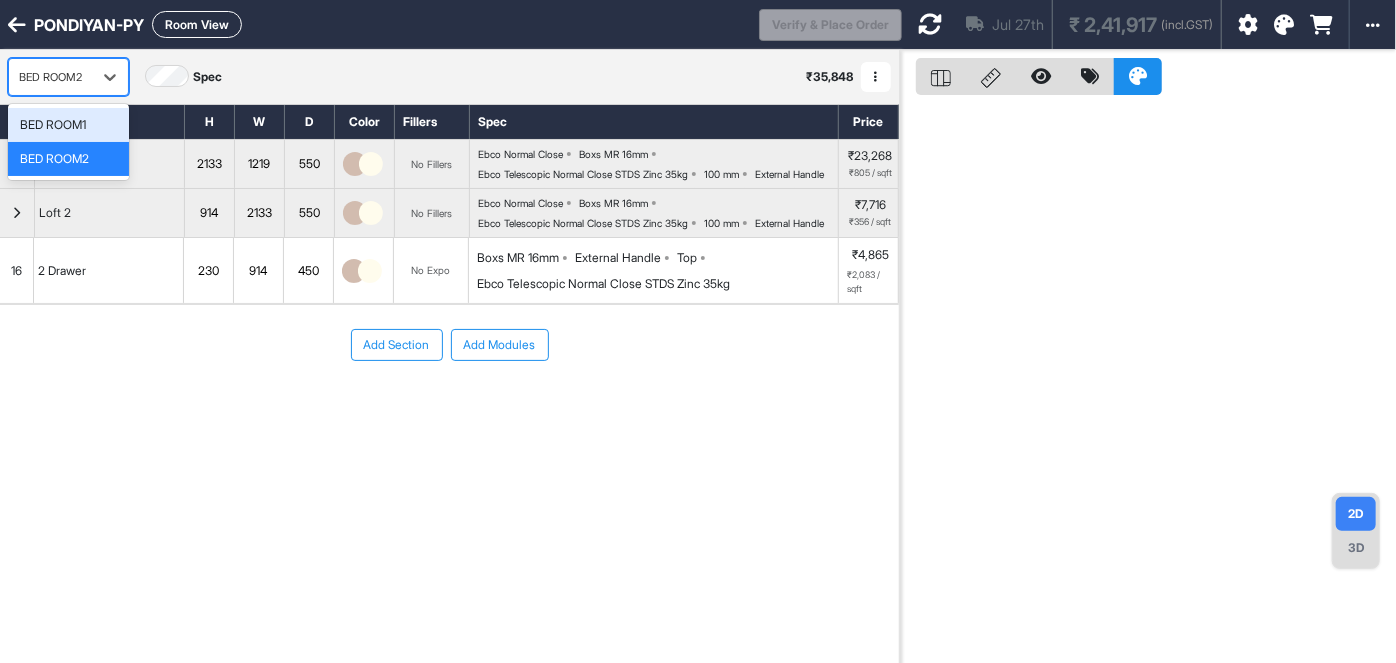 click on "BED ROOM1" at bounding box center [68, 125] 